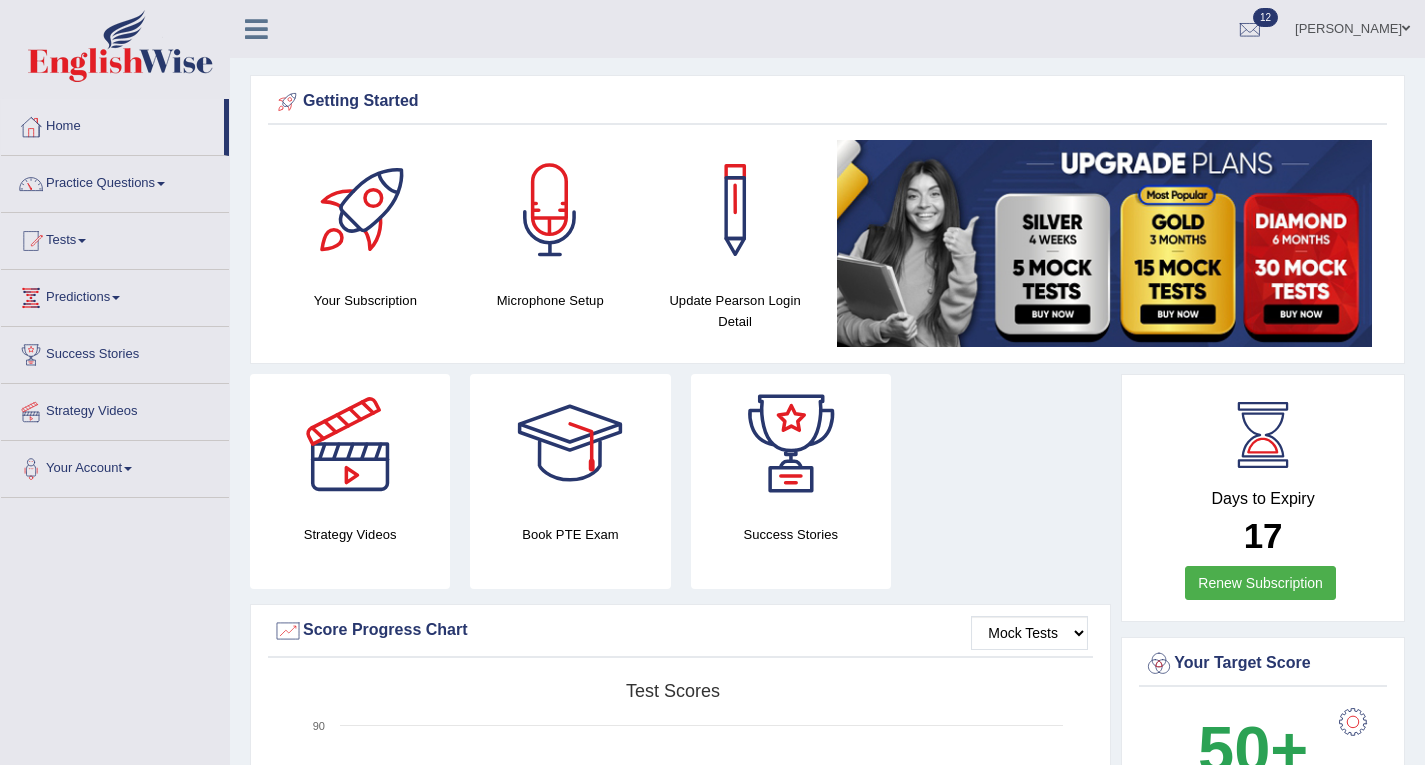 scroll, scrollTop: 625, scrollLeft: 0, axis: vertical 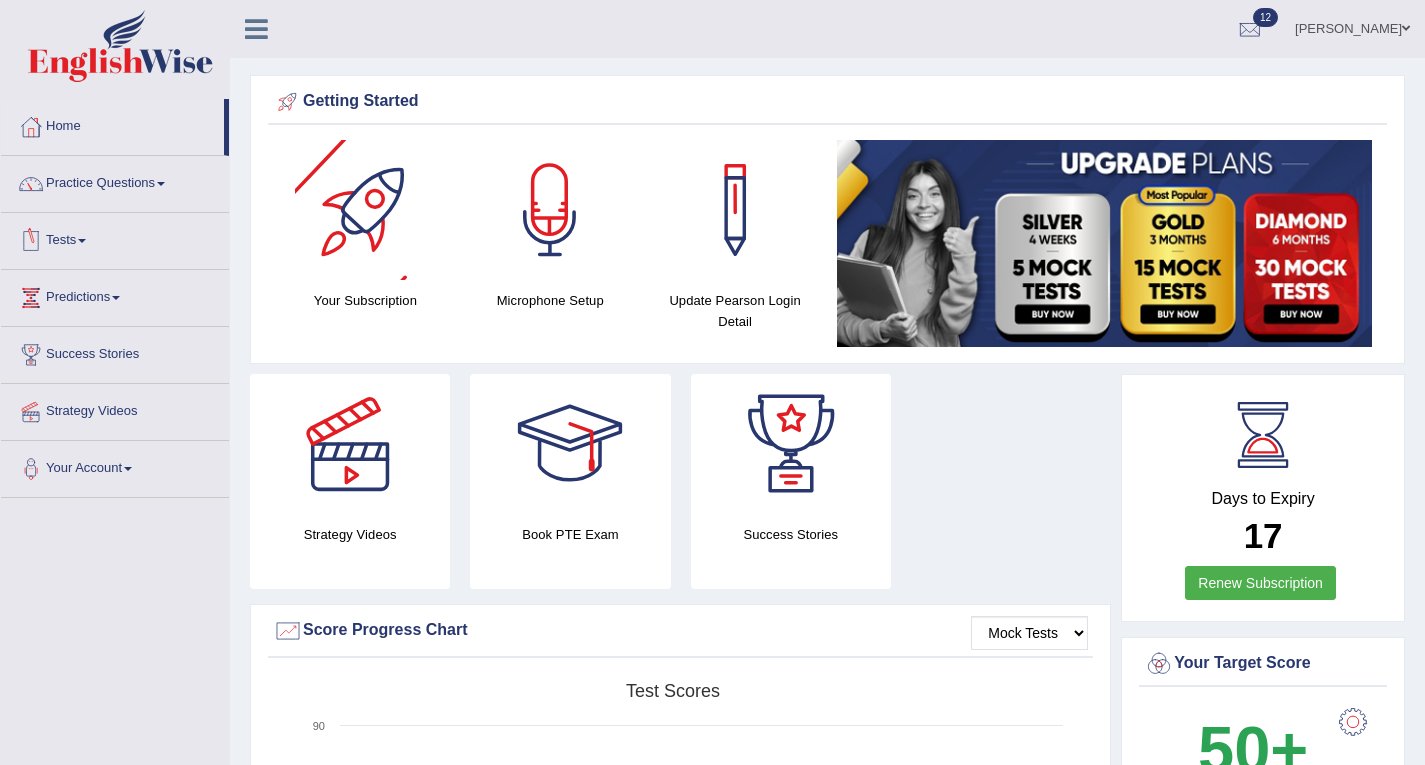 click on "Tests" at bounding box center (115, 238) 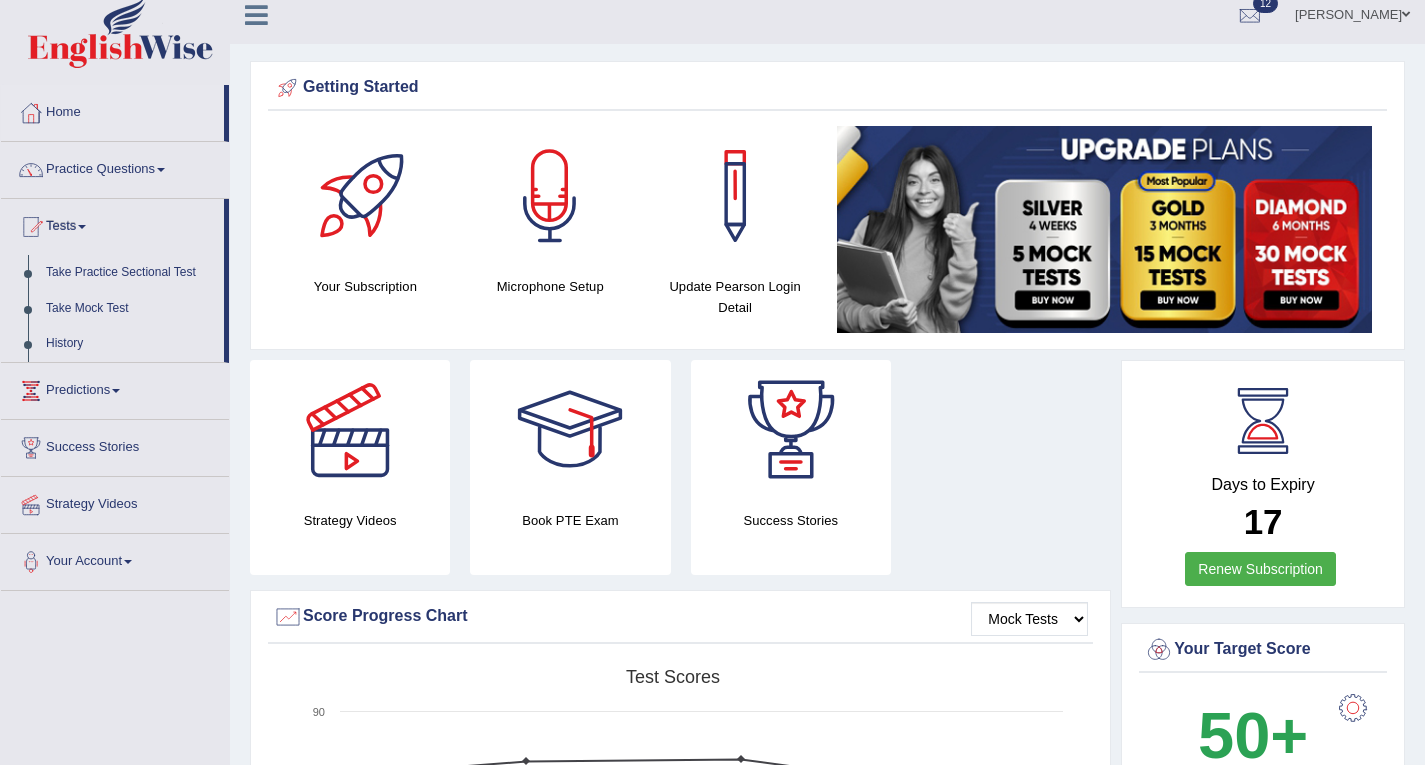 scroll, scrollTop: 0, scrollLeft: 0, axis: both 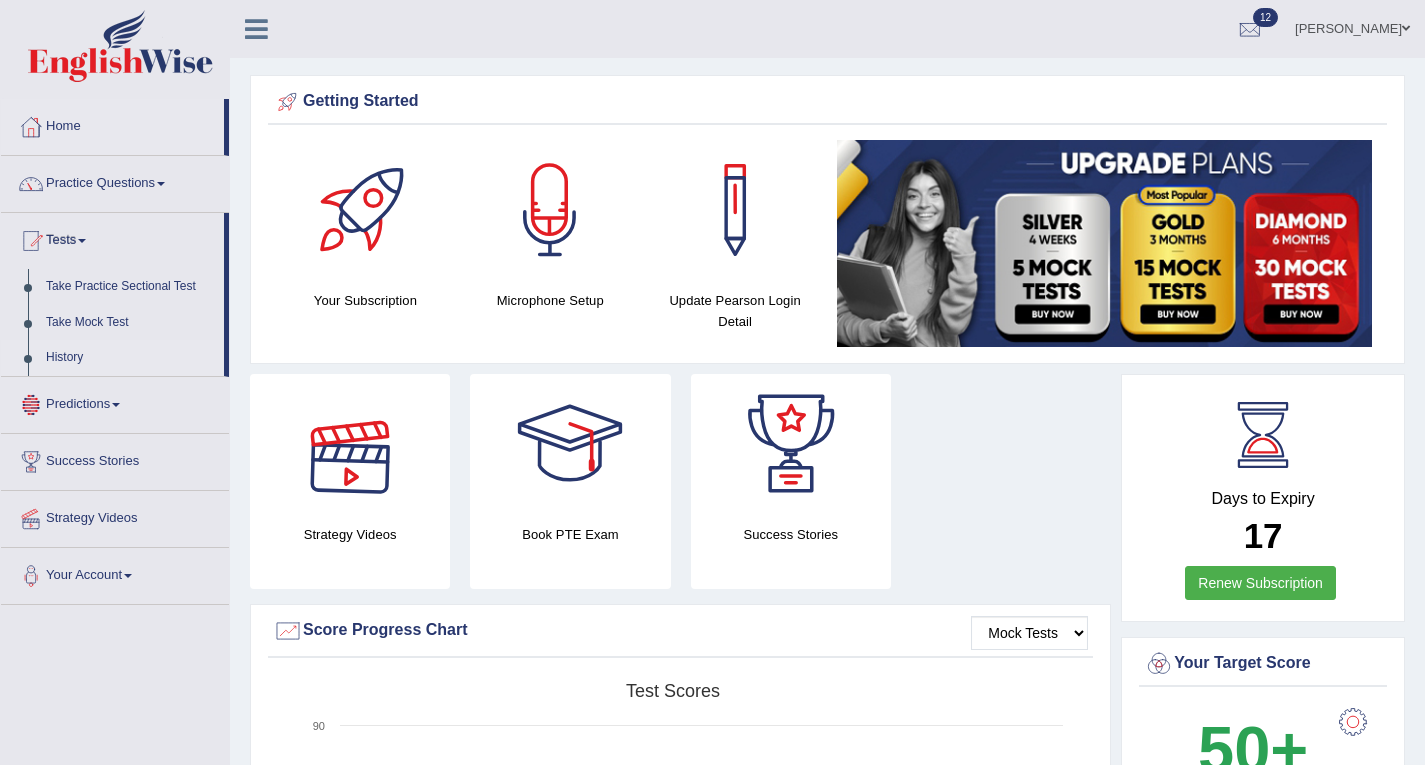 click on "History" at bounding box center [130, 358] 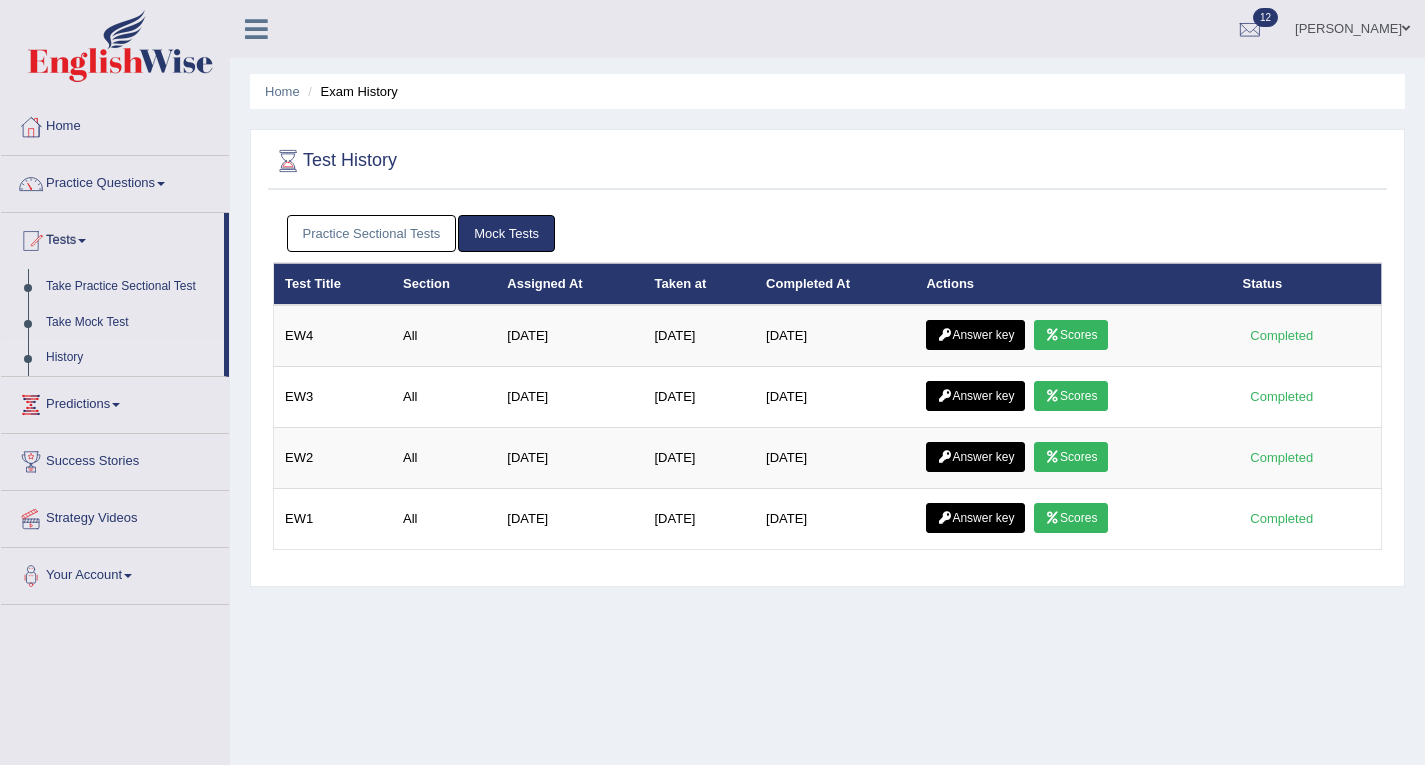 scroll, scrollTop: 0, scrollLeft: 0, axis: both 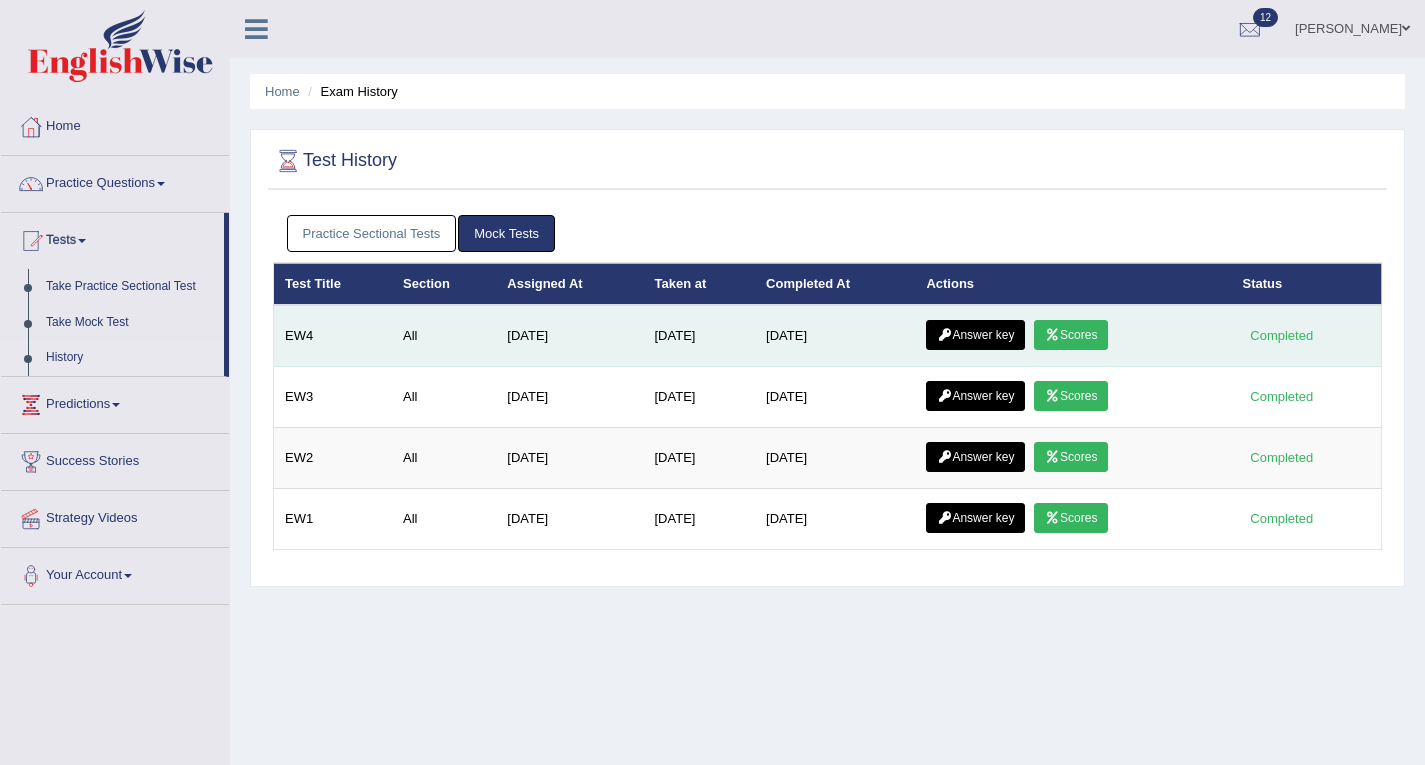 click on "Scores" at bounding box center (1071, 335) 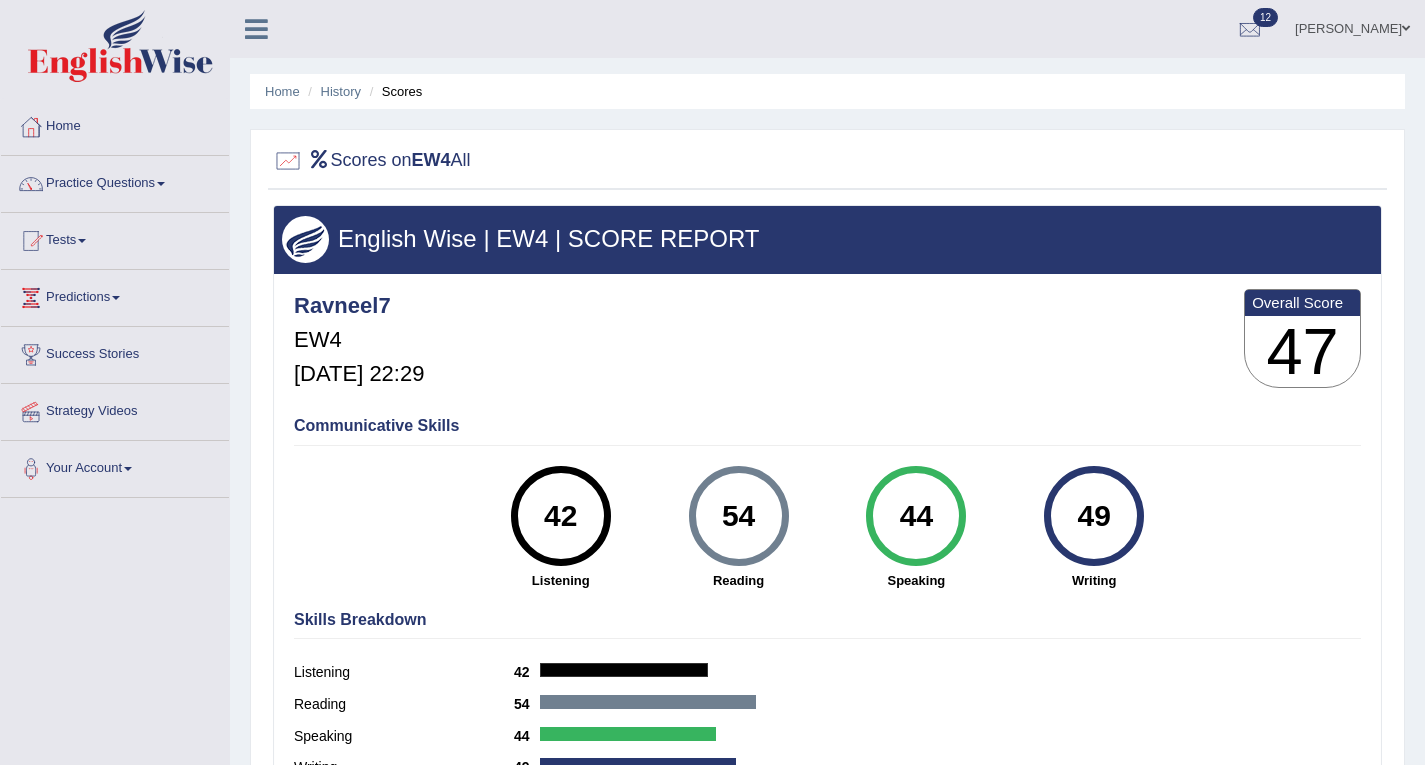 scroll, scrollTop: 0, scrollLeft: 0, axis: both 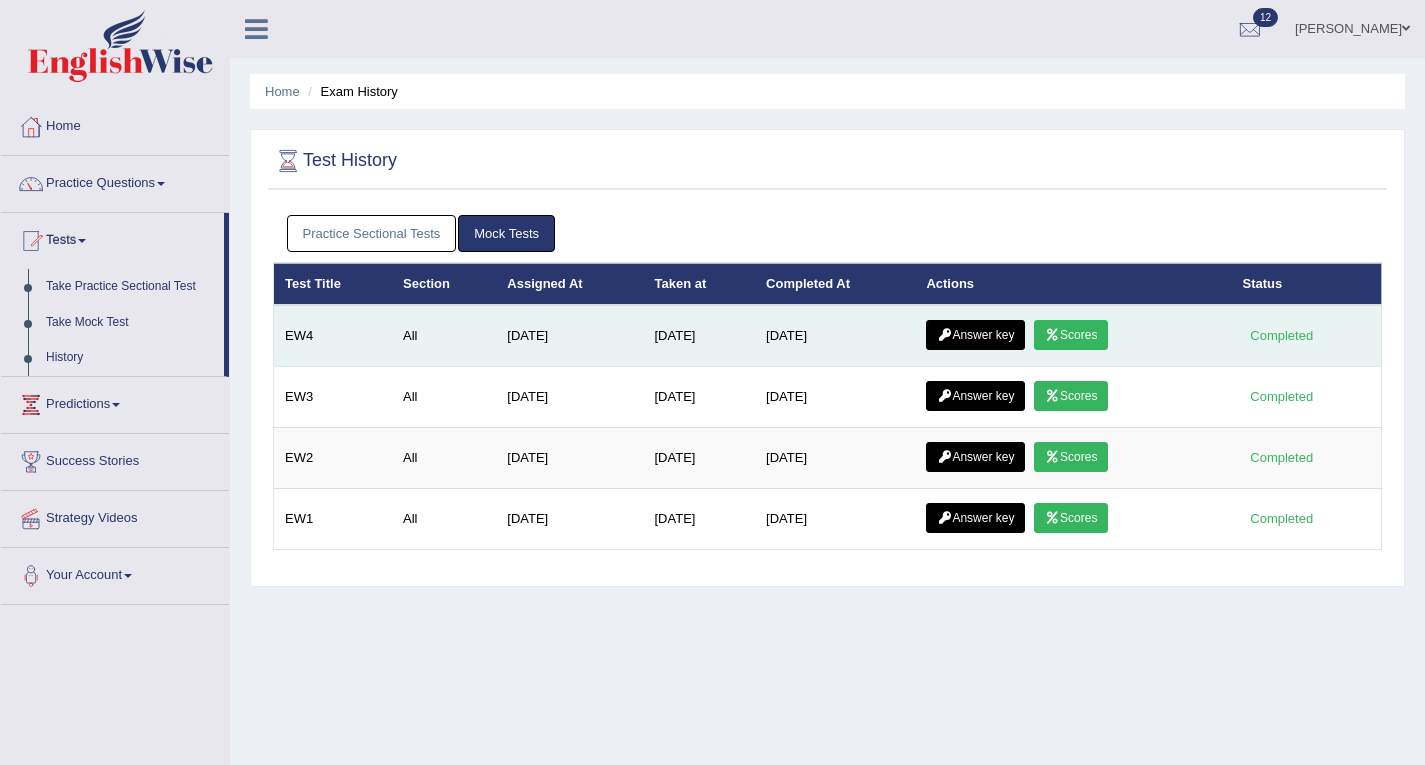 drag, startPoint x: 794, startPoint y: 341, endPoint x: 656, endPoint y: 340, distance: 138.00362 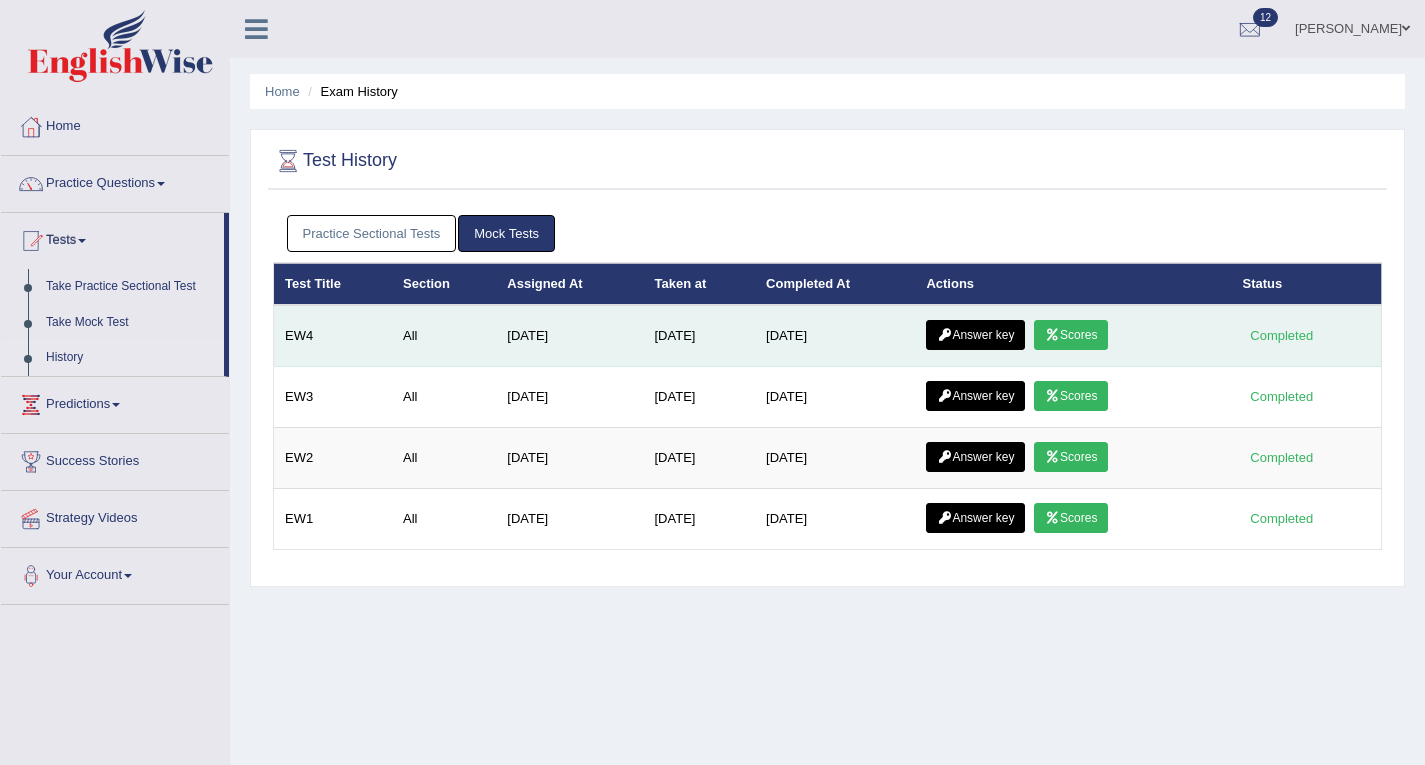 click on "Answer key" at bounding box center (975, 335) 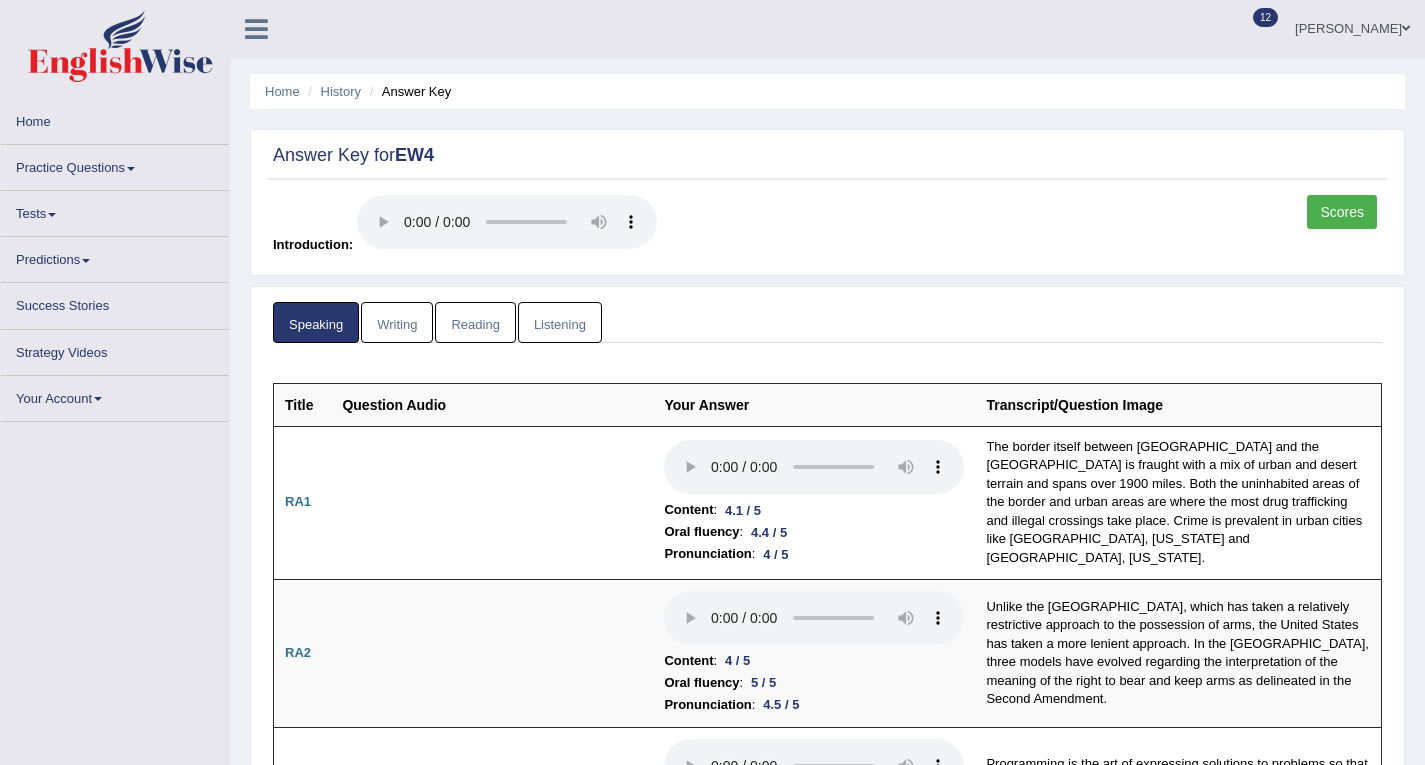 scroll, scrollTop: 0, scrollLeft: 0, axis: both 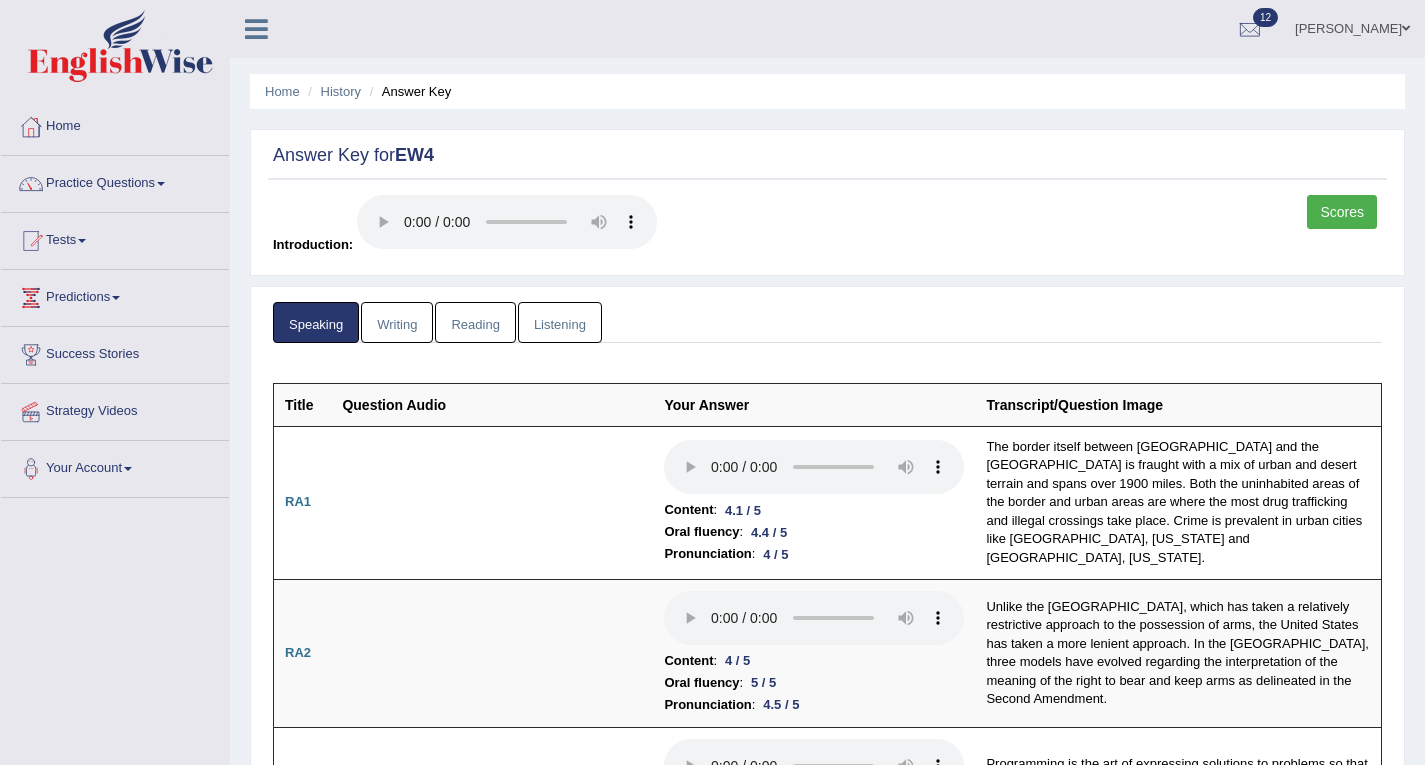 drag, startPoint x: 1439, startPoint y: 119, endPoint x: 1439, endPoint y: 66, distance: 53 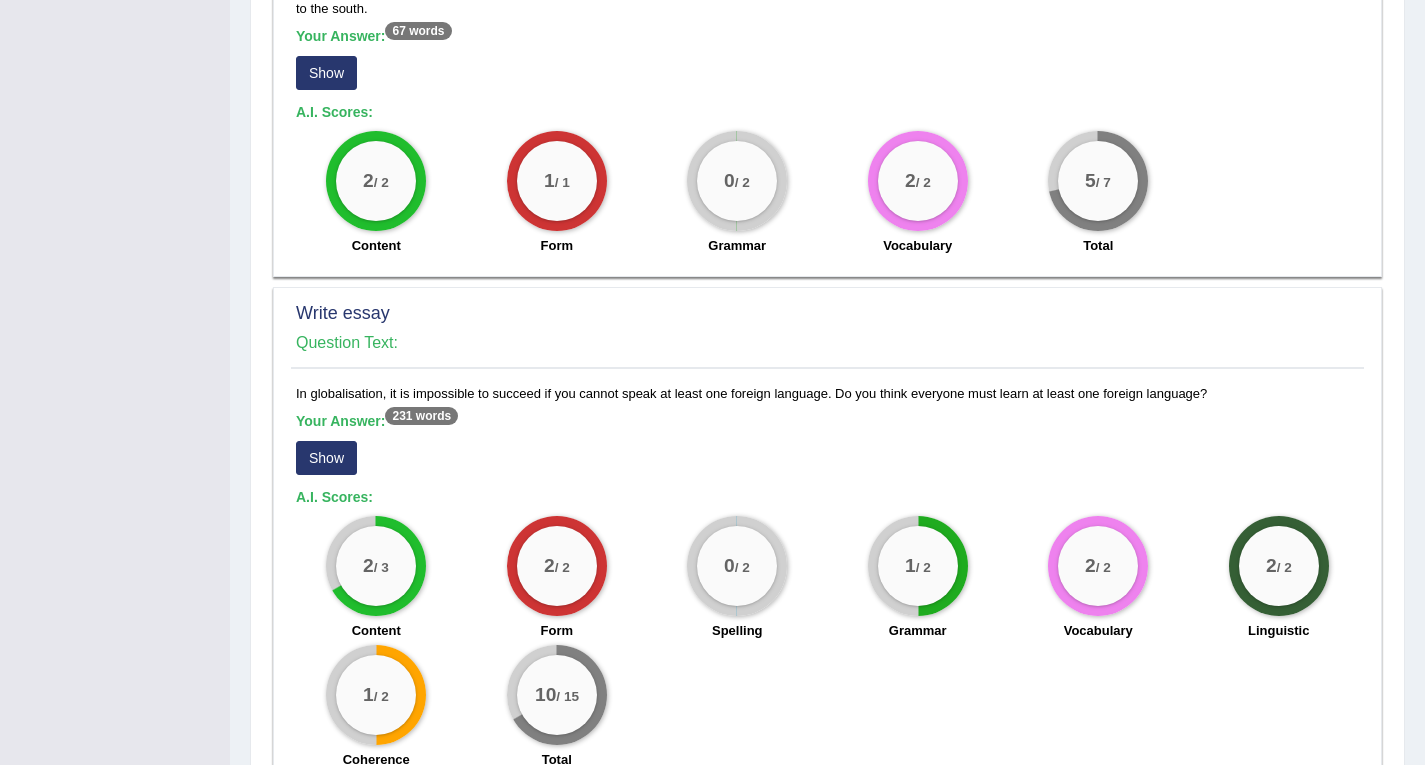 scroll, scrollTop: 1481, scrollLeft: 0, axis: vertical 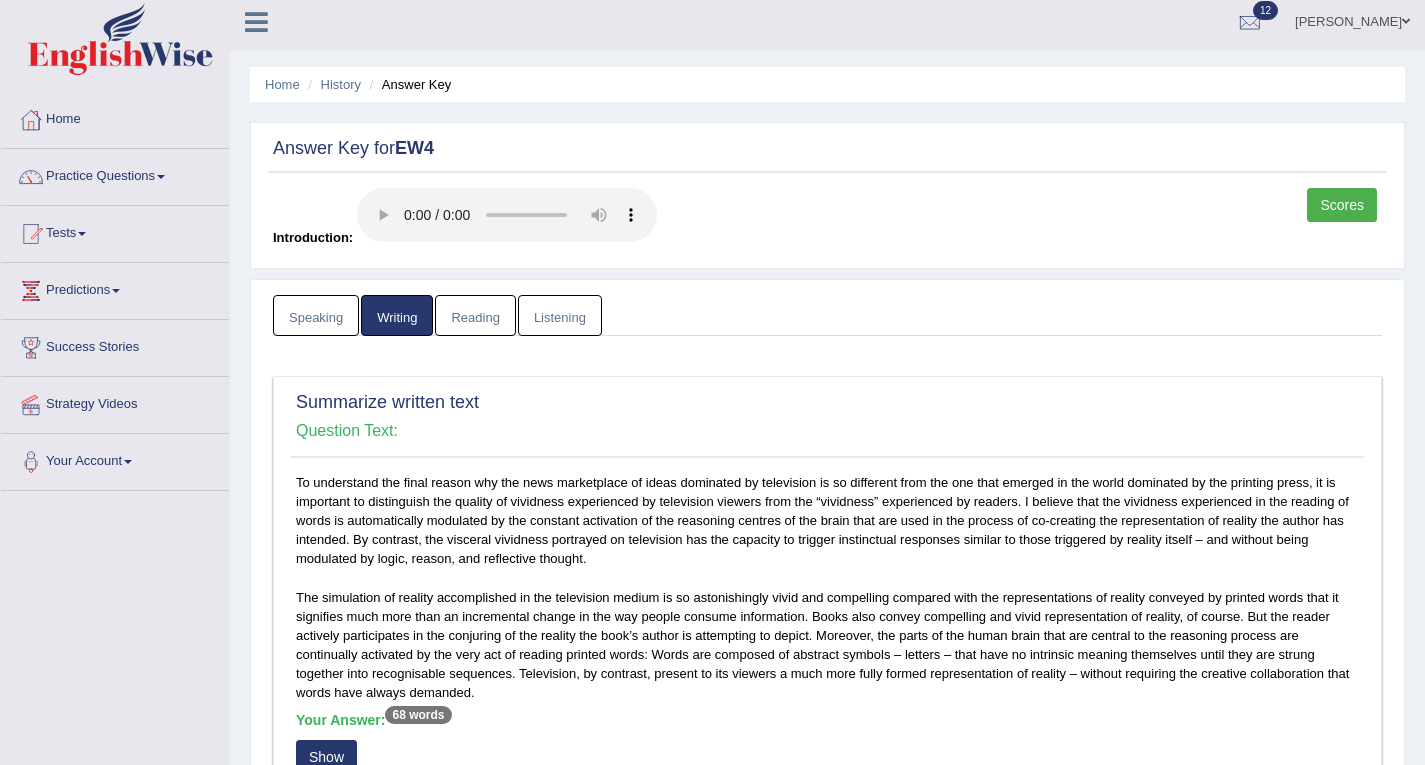 click on "Reading" at bounding box center (475, 315) 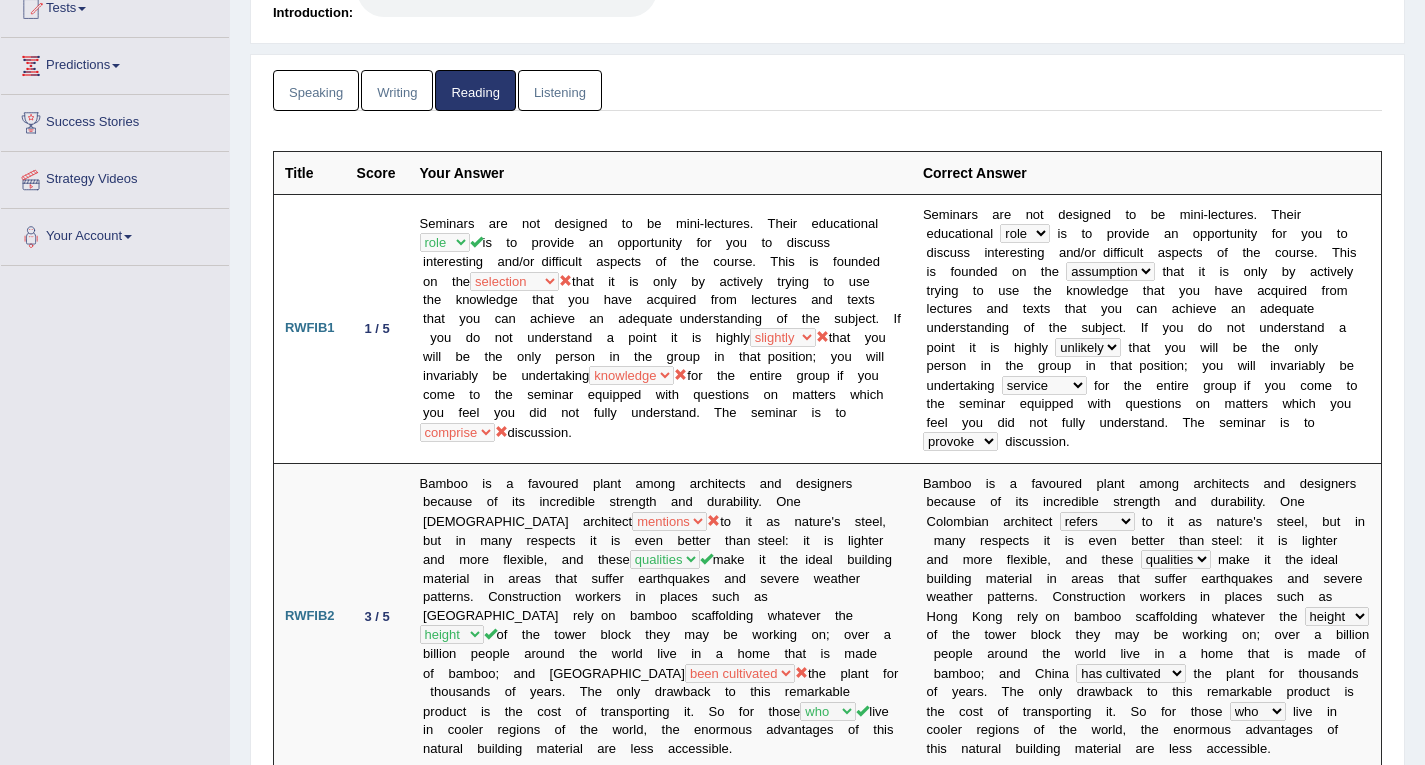 scroll, scrollTop: 238, scrollLeft: 0, axis: vertical 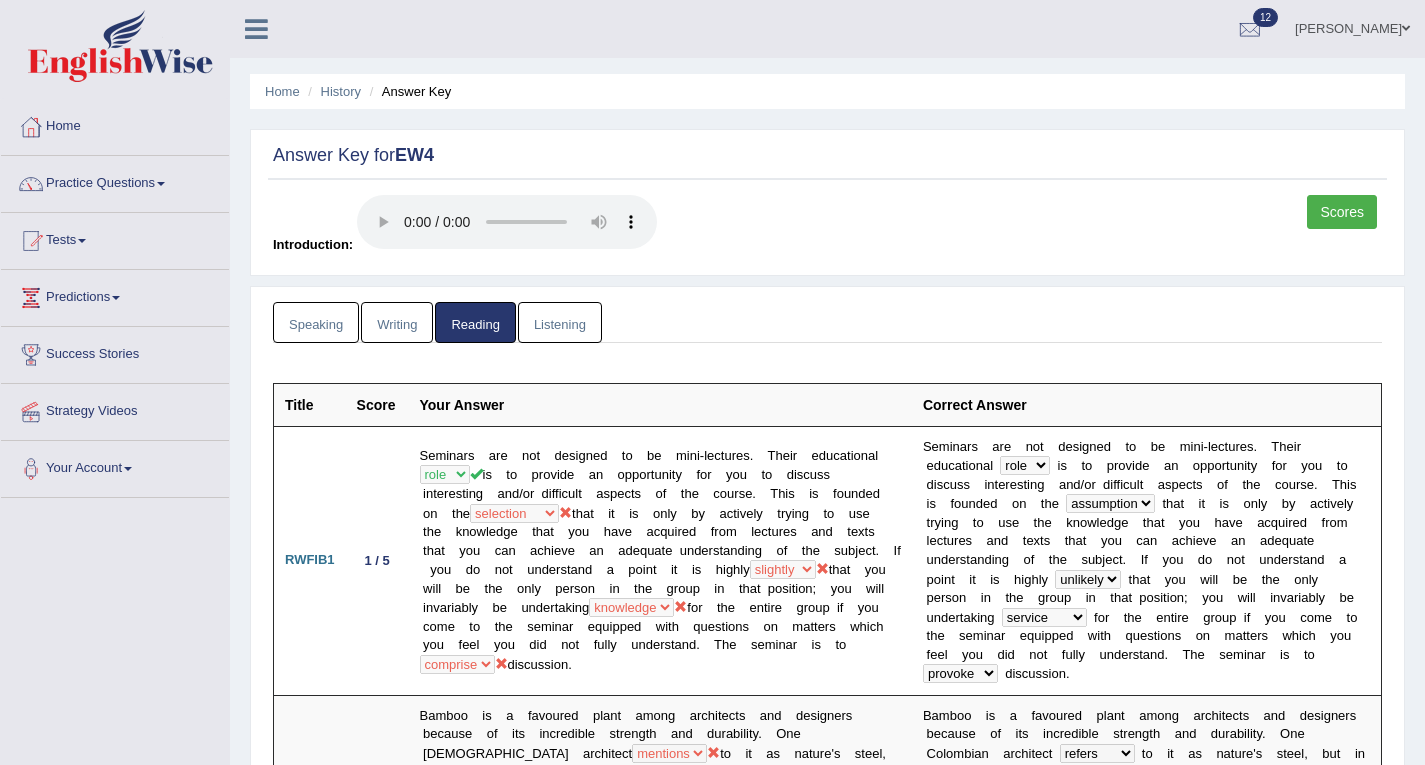 click on "Listening" at bounding box center (560, 322) 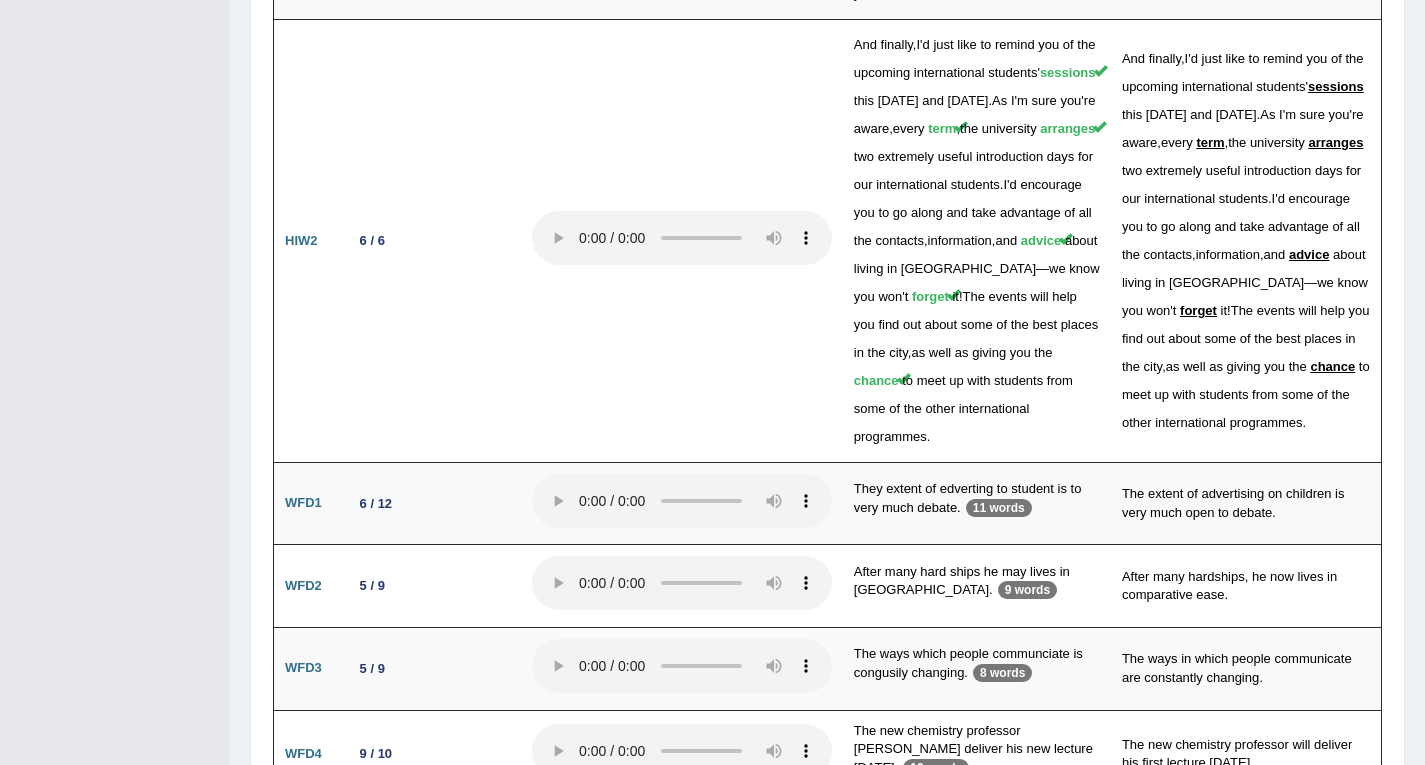 scroll, scrollTop: 3715, scrollLeft: 0, axis: vertical 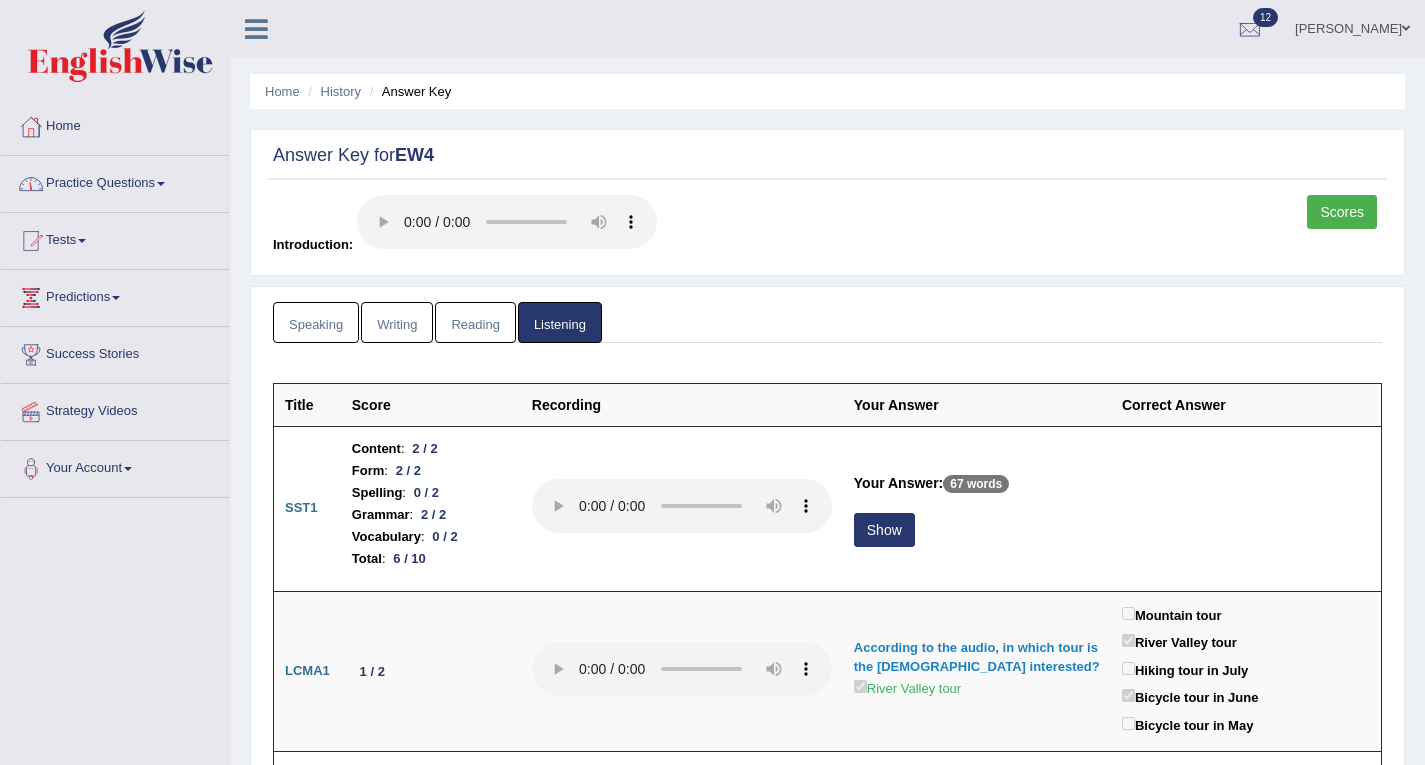 click on "Home" at bounding box center [115, 124] 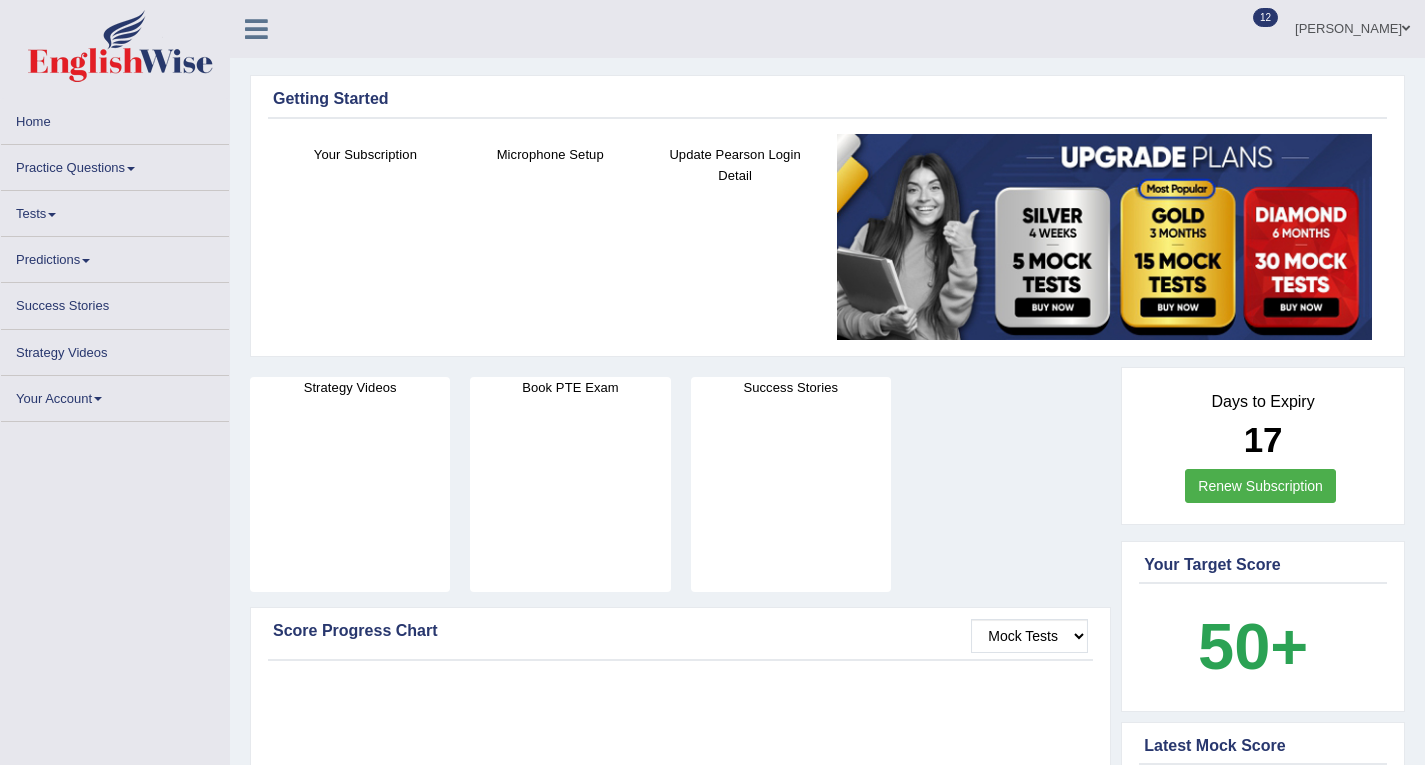 scroll, scrollTop: 0, scrollLeft: 0, axis: both 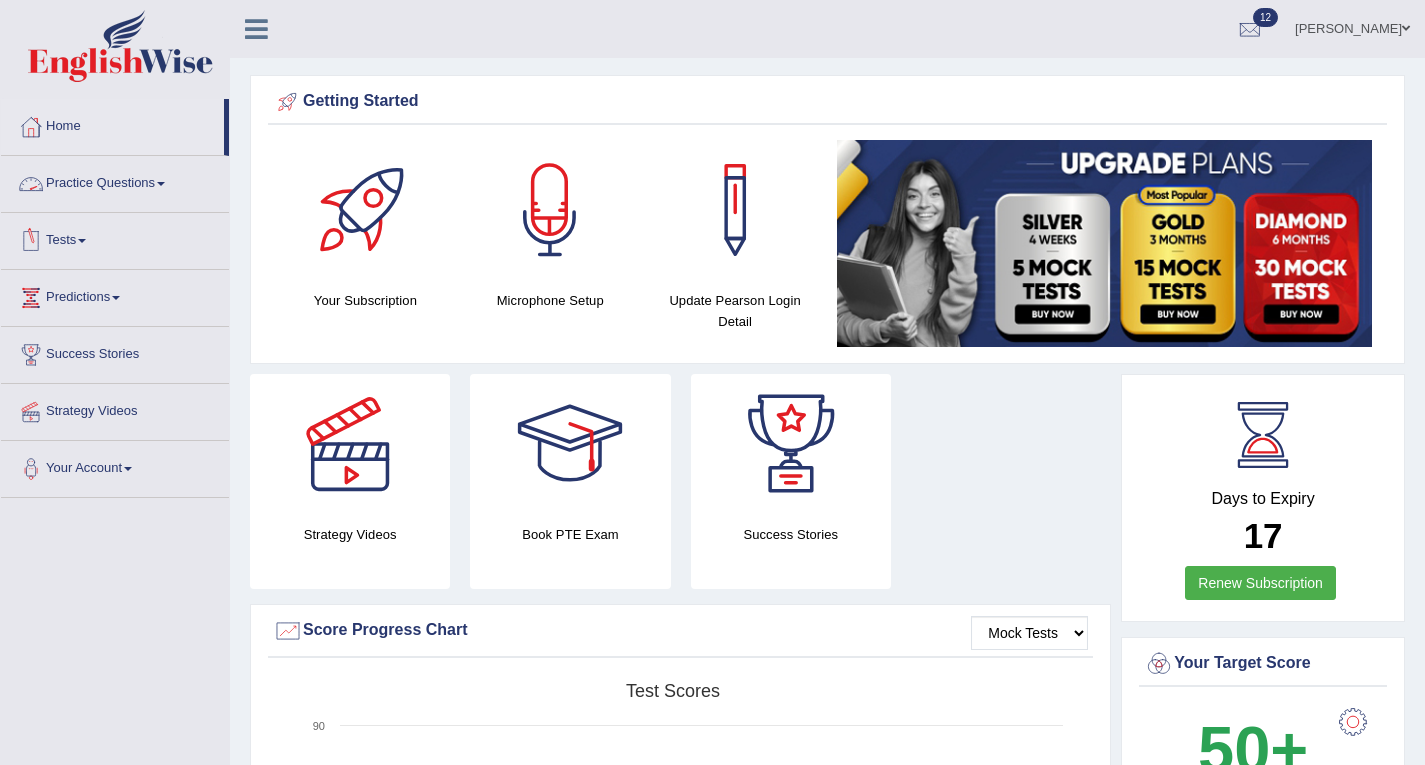 click on "Tests" at bounding box center [115, 238] 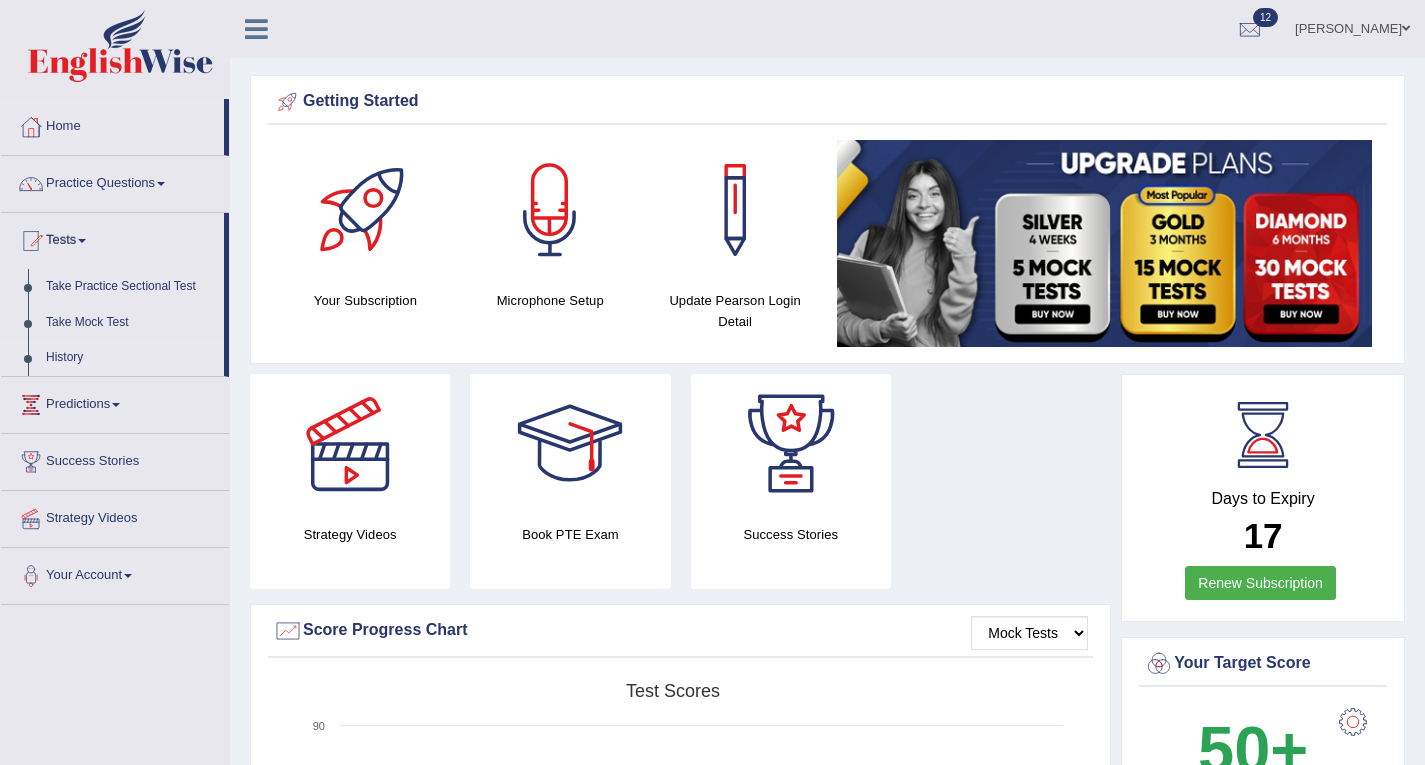 click on "History" at bounding box center [130, 358] 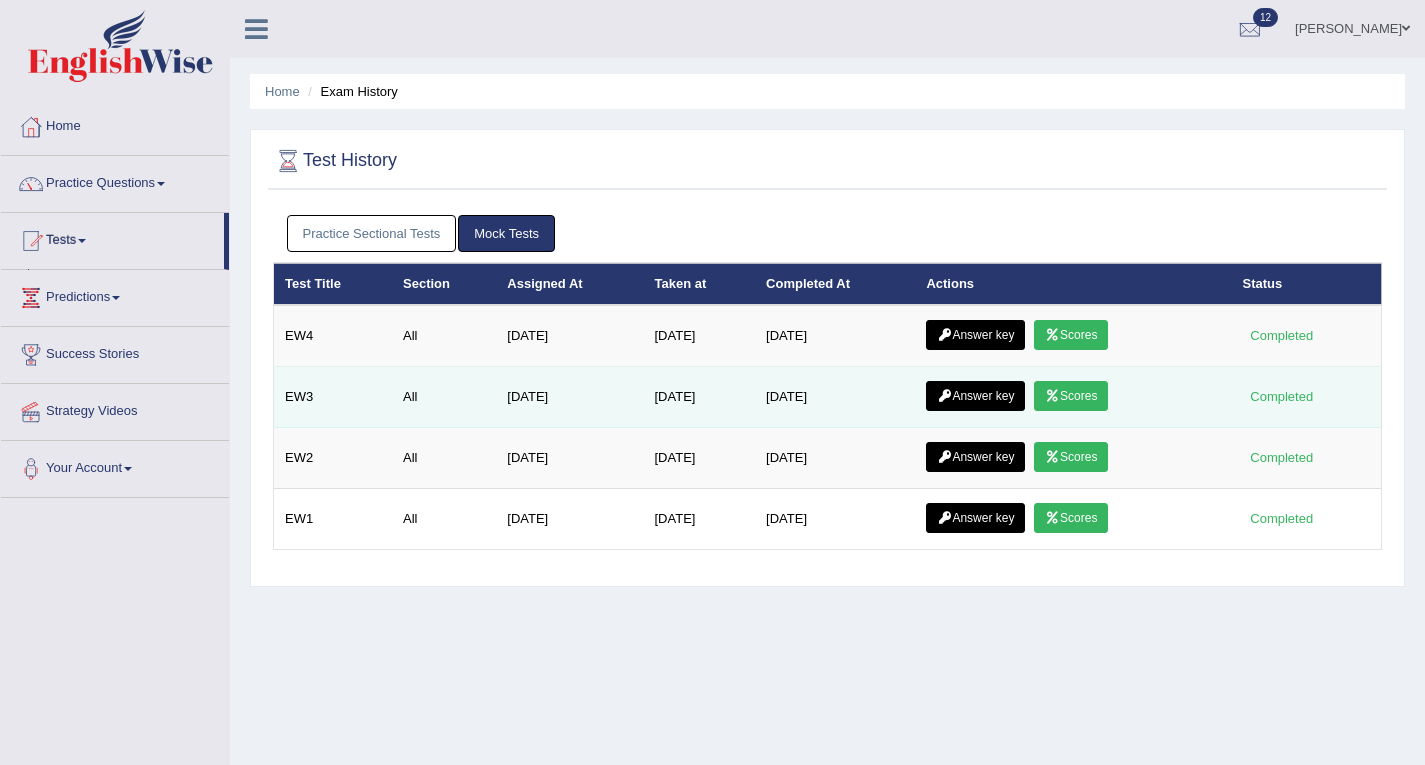 scroll, scrollTop: 0, scrollLeft: 0, axis: both 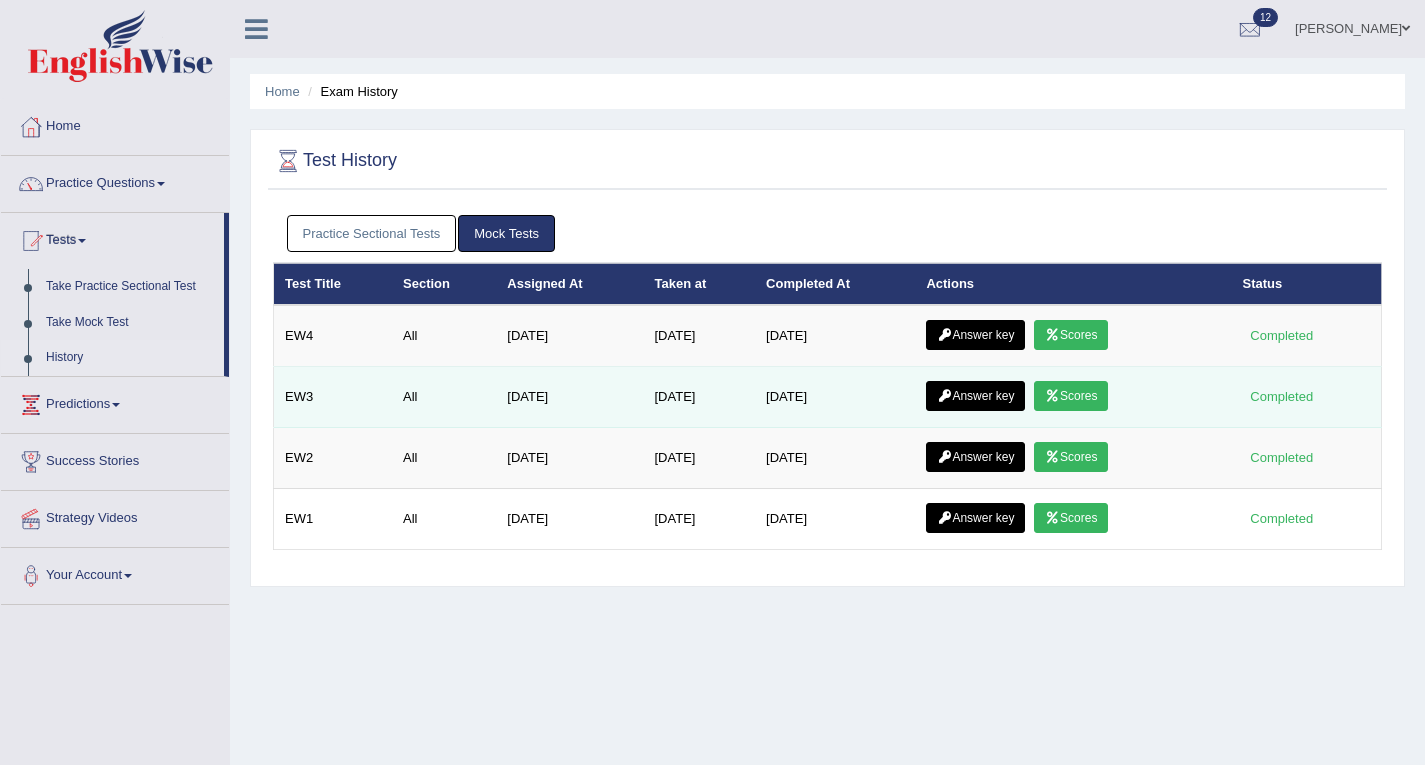 click on "Scores" at bounding box center [1071, 396] 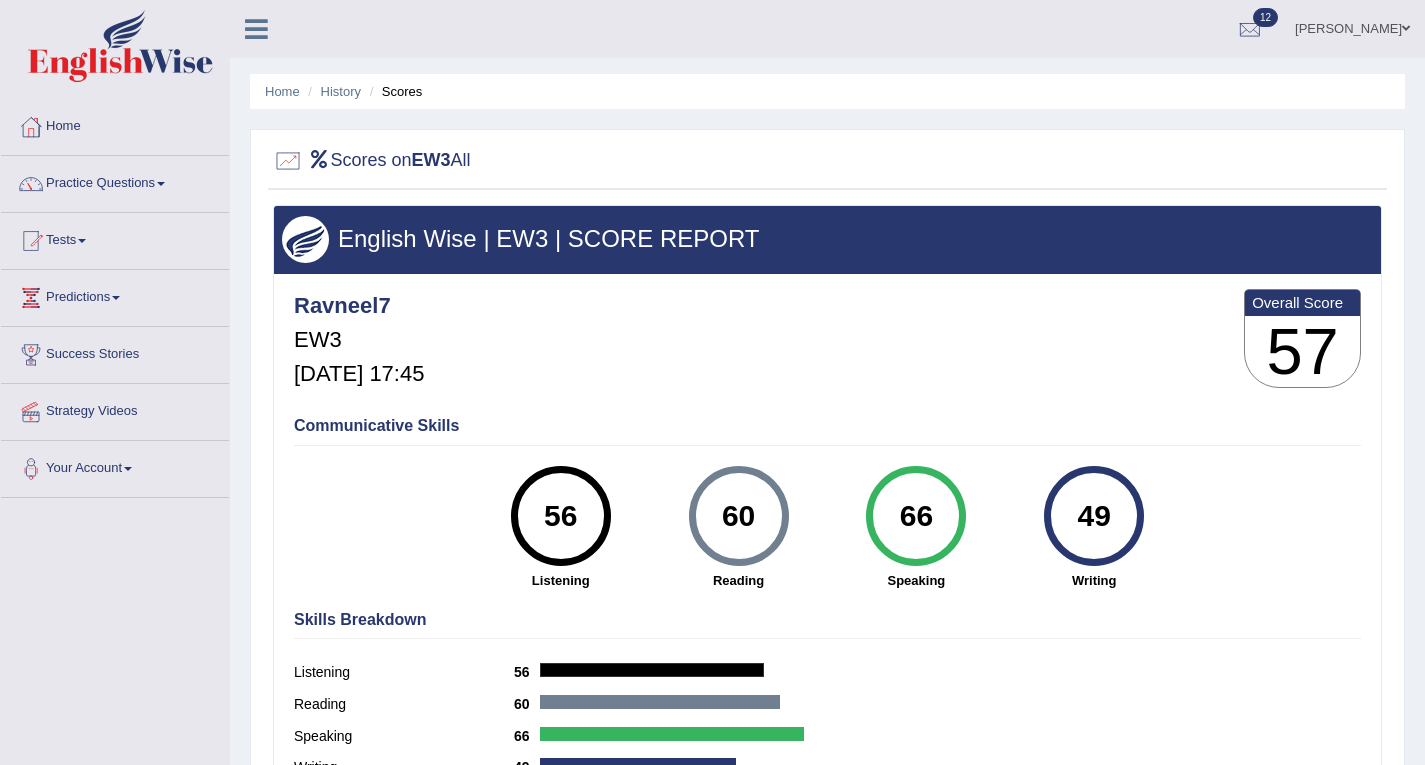 scroll, scrollTop: 0, scrollLeft: 0, axis: both 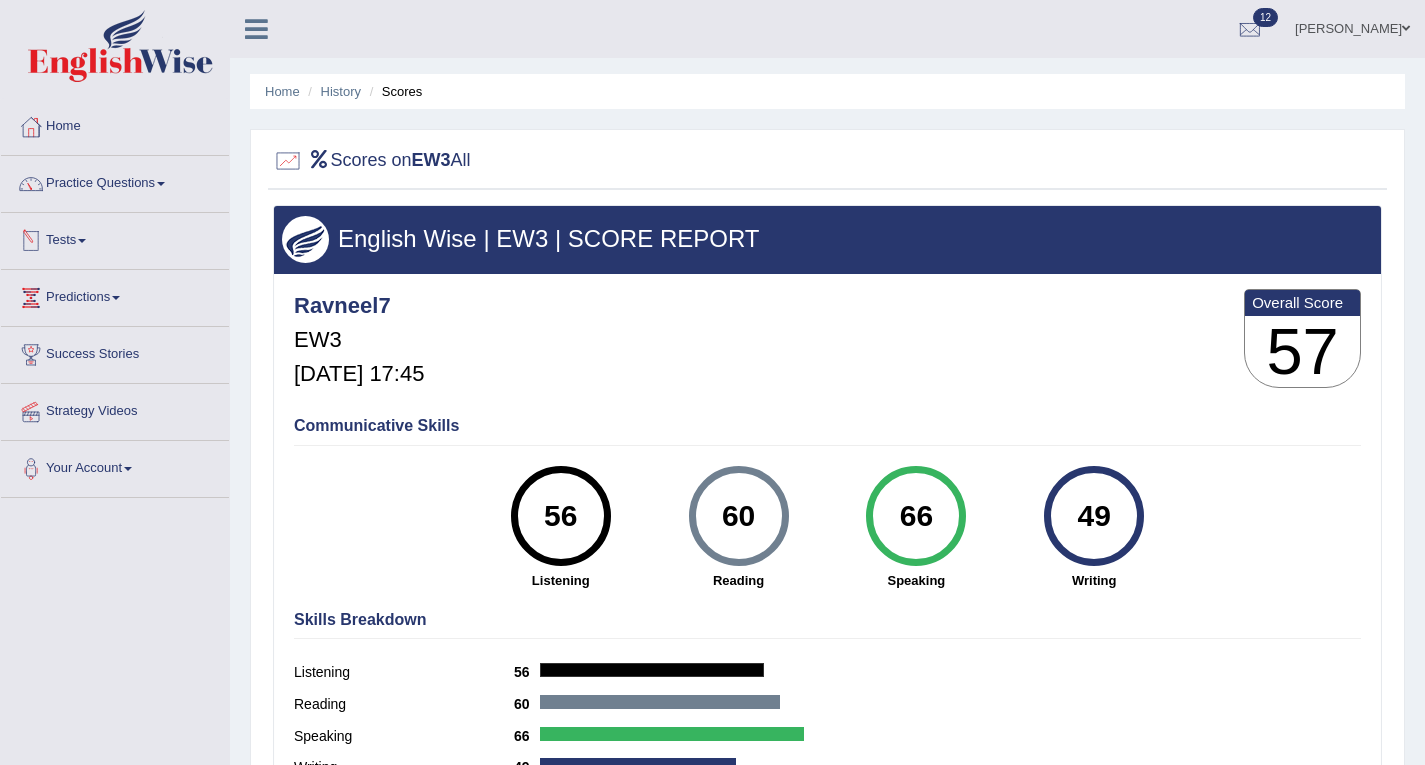 click on "Tests" at bounding box center (115, 238) 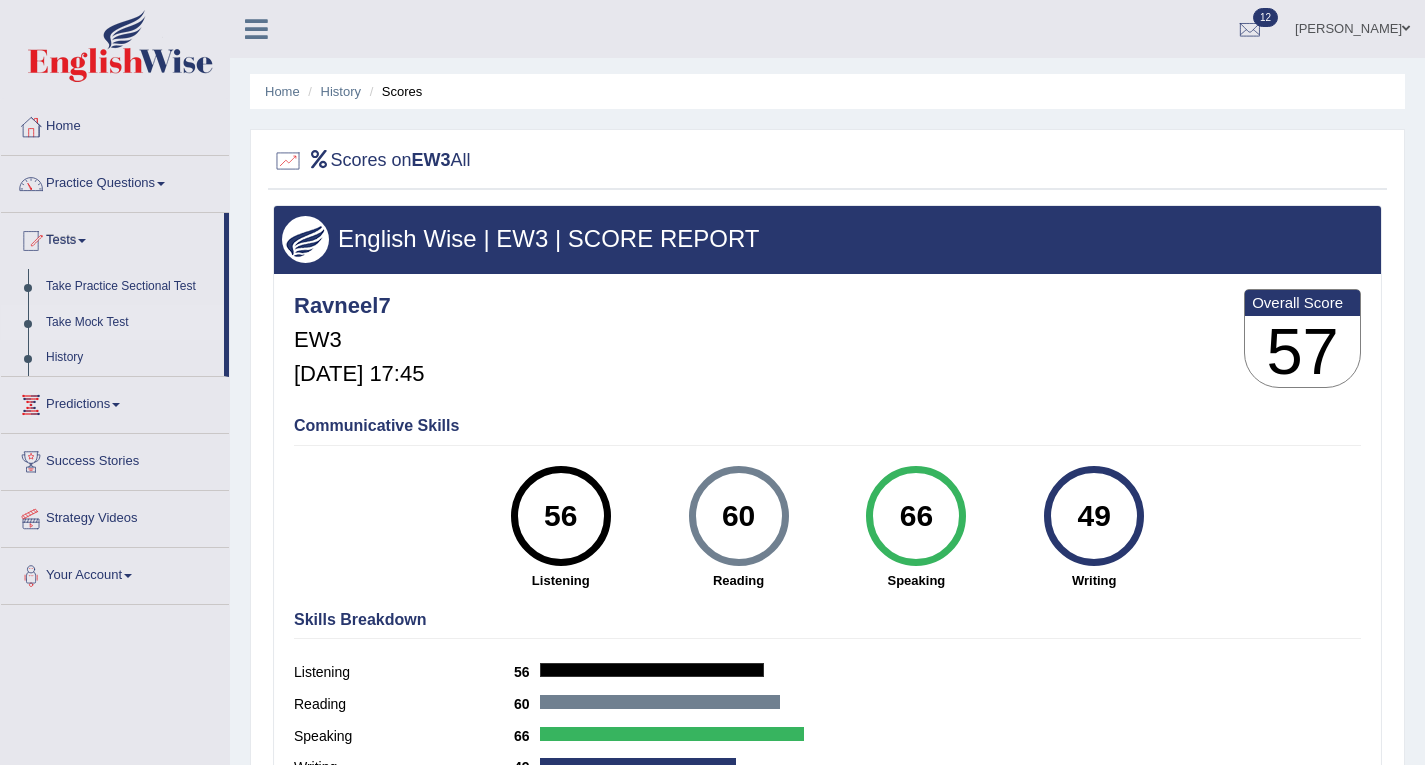 click on "Take Mock Test" at bounding box center (130, 323) 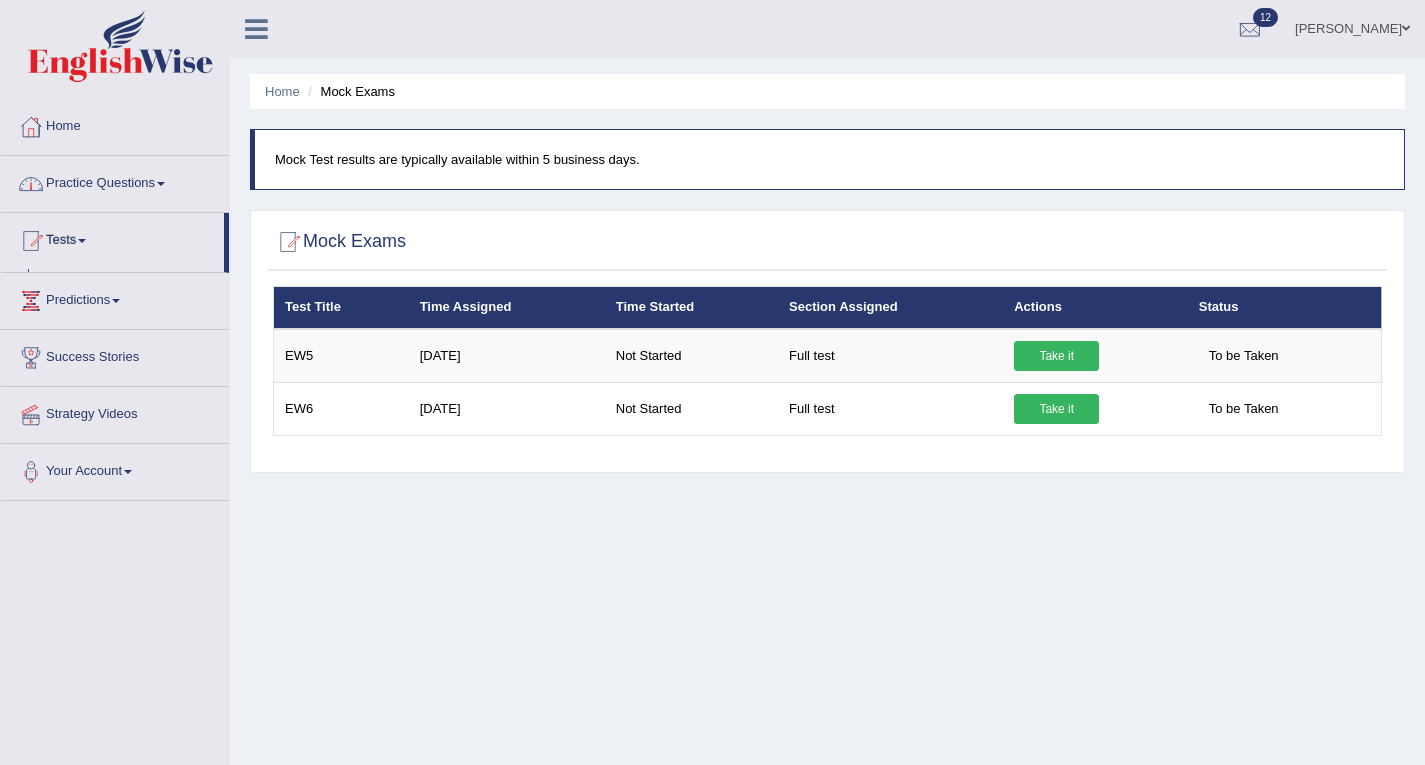 scroll, scrollTop: 0, scrollLeft: 0, axis: both 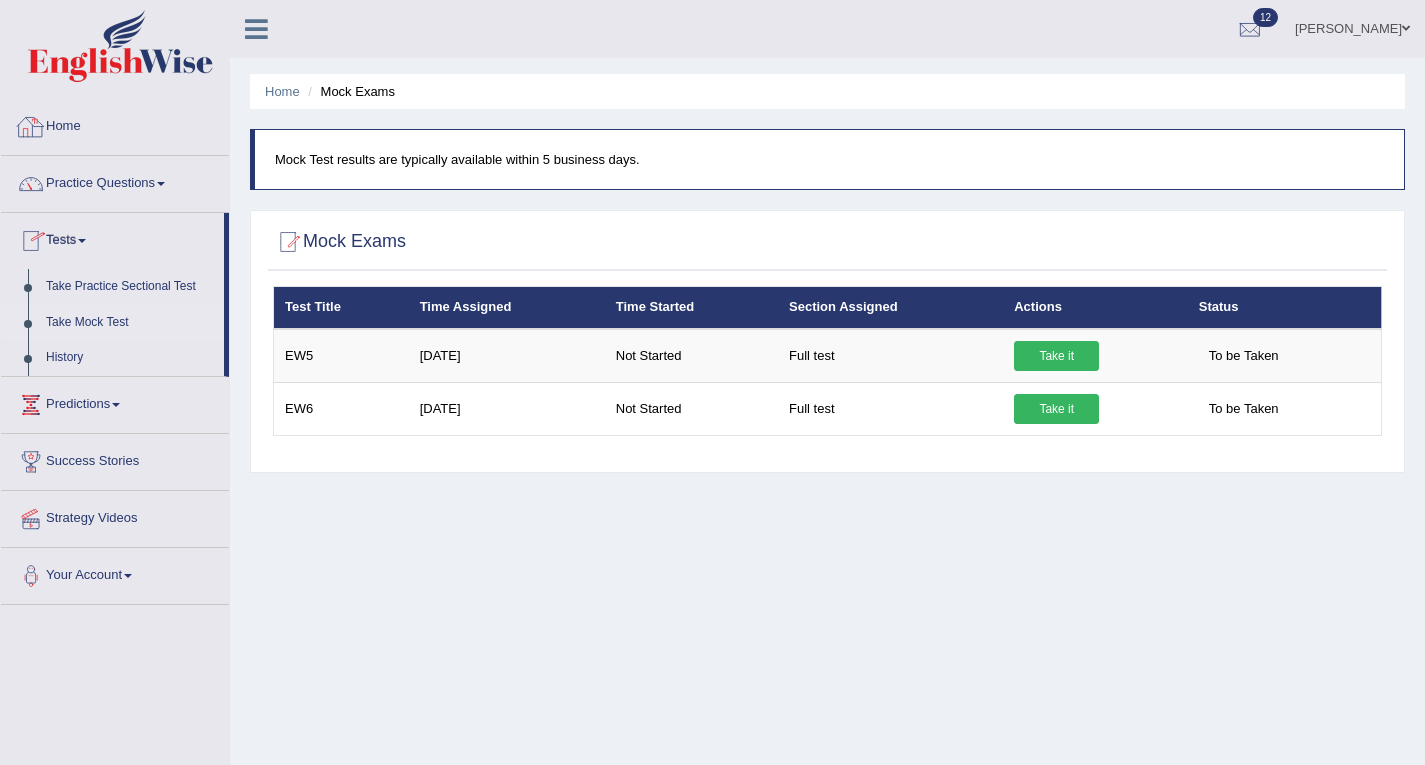 click on "Home" at bounding box center (115, 124) 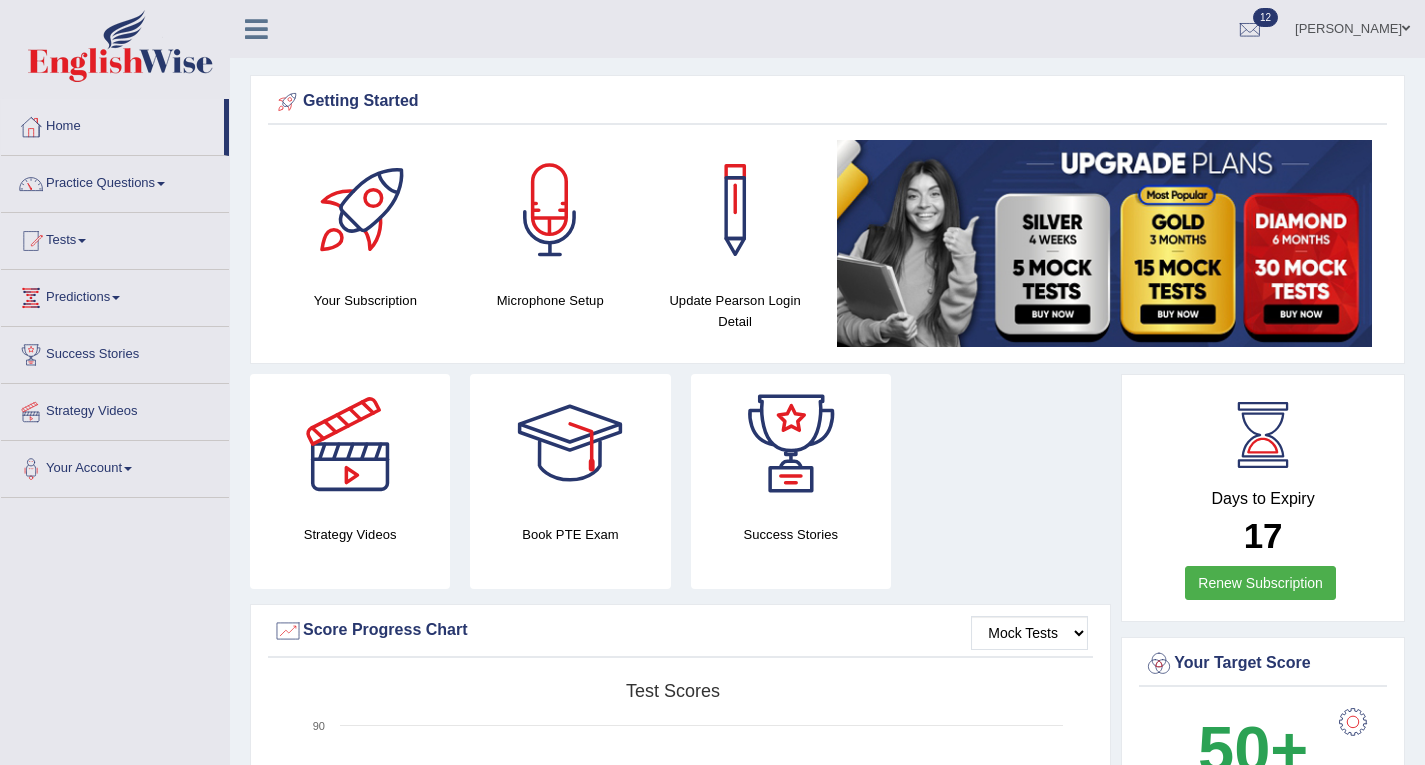scroll, scrollTop: 0, scrollLeft: 0, axis: both 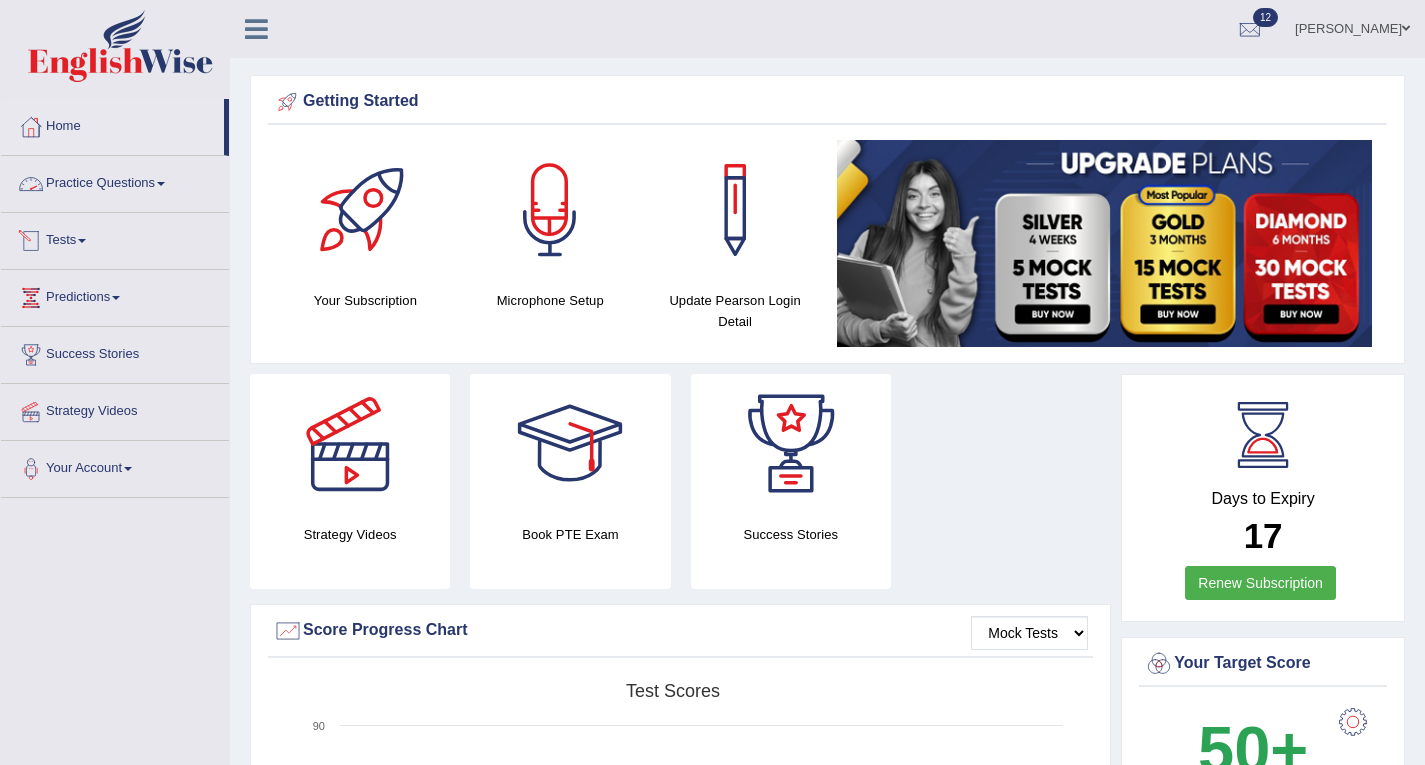 click on "Tests" at bounding box center (115, 238) 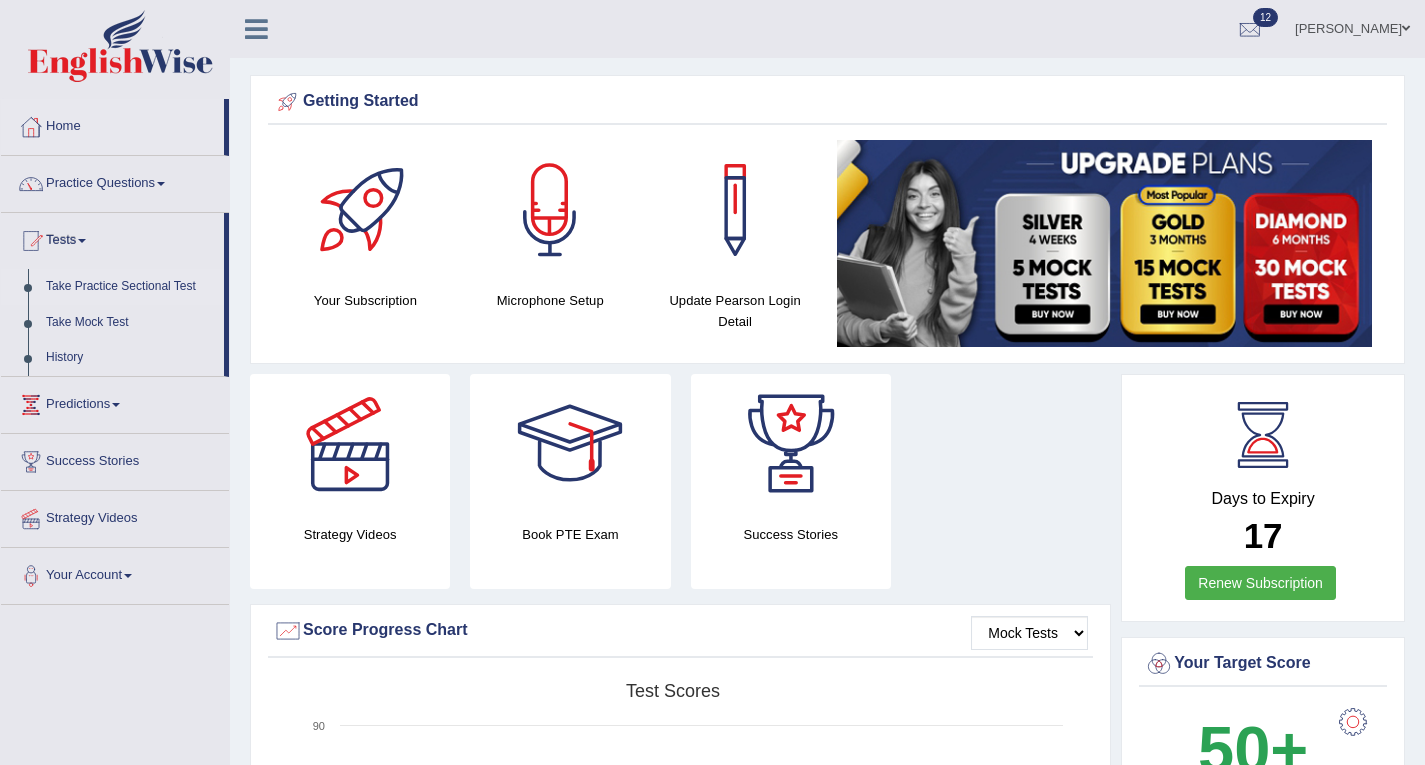 click on "Take Practice Sectional Test" at bounding box center (130, 287) 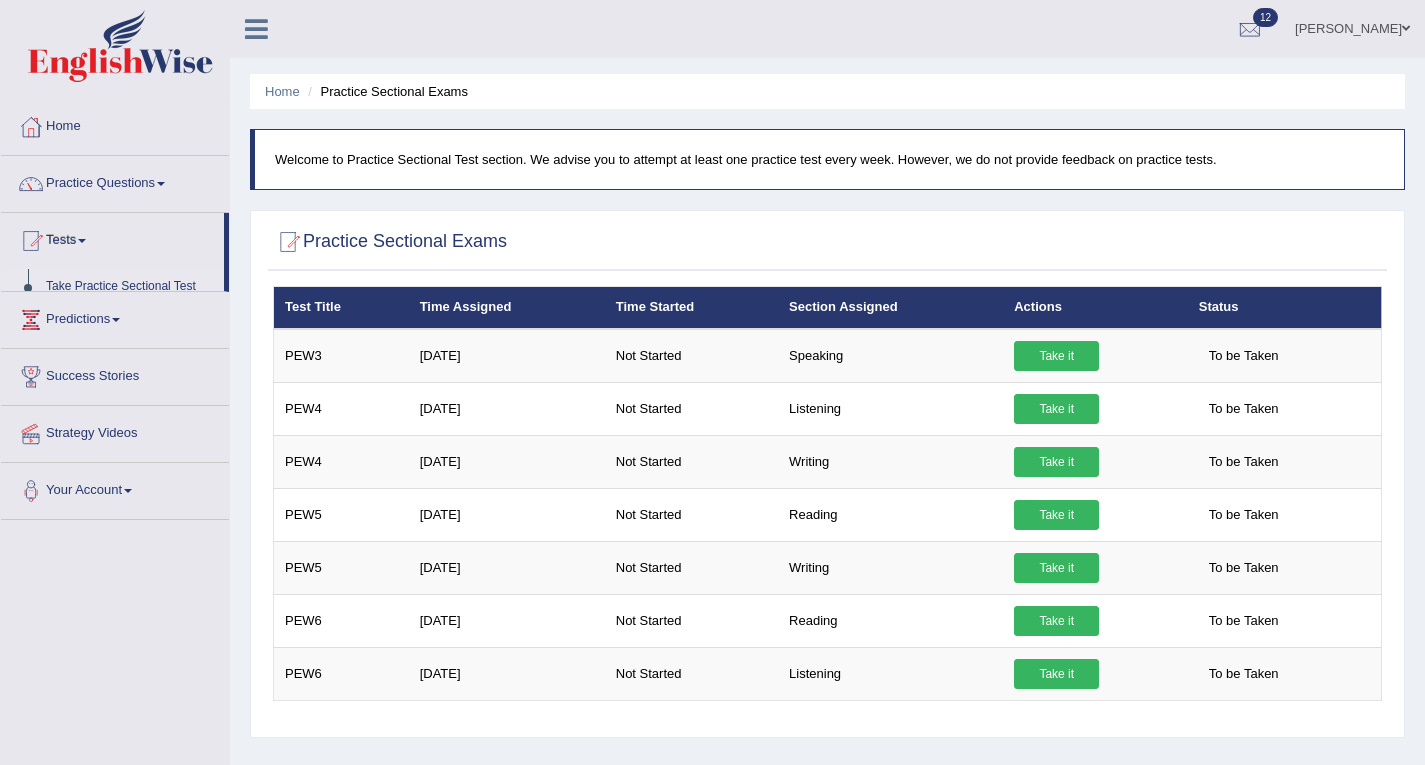 scroll, scrollTop: 0, scrollLeft: 0, axis: both 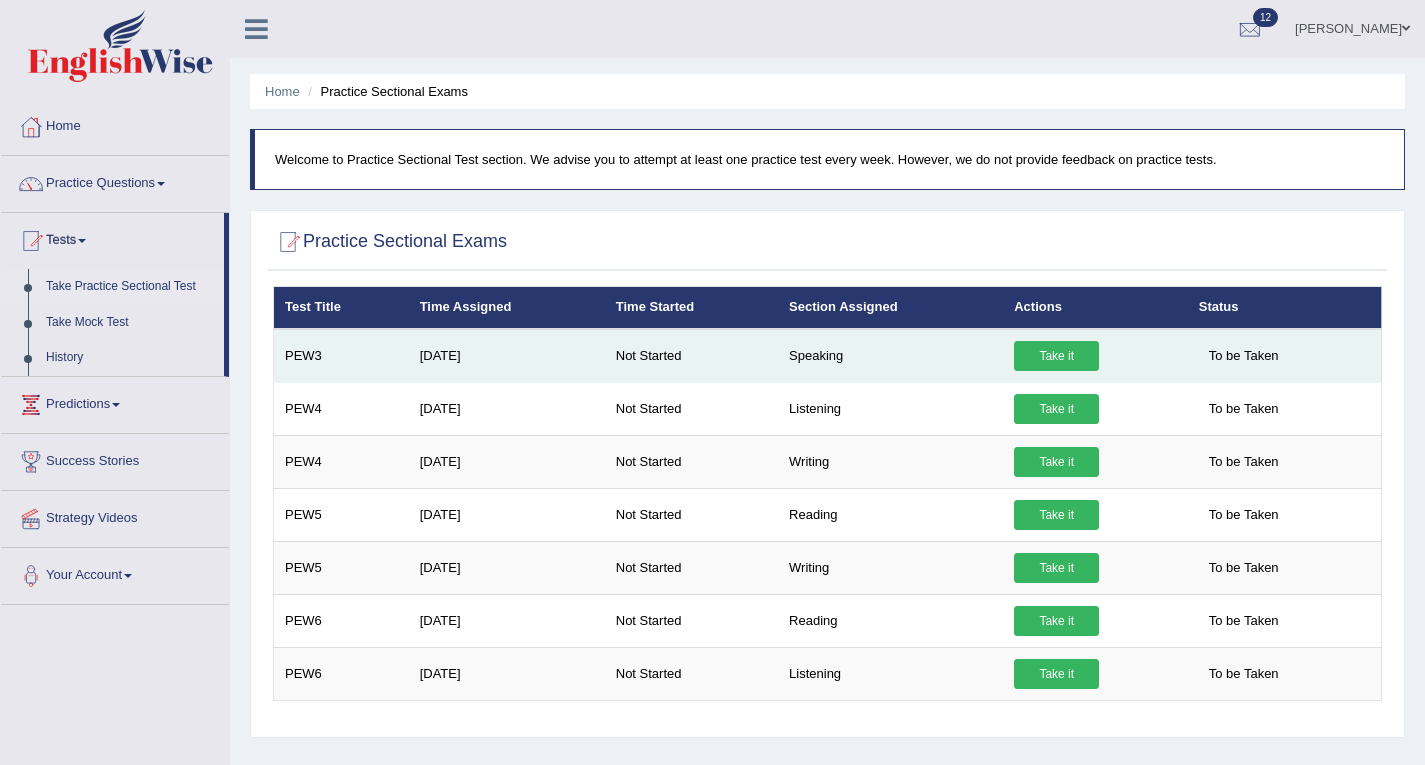click on "Take it" at bounding box center [1056, 356] 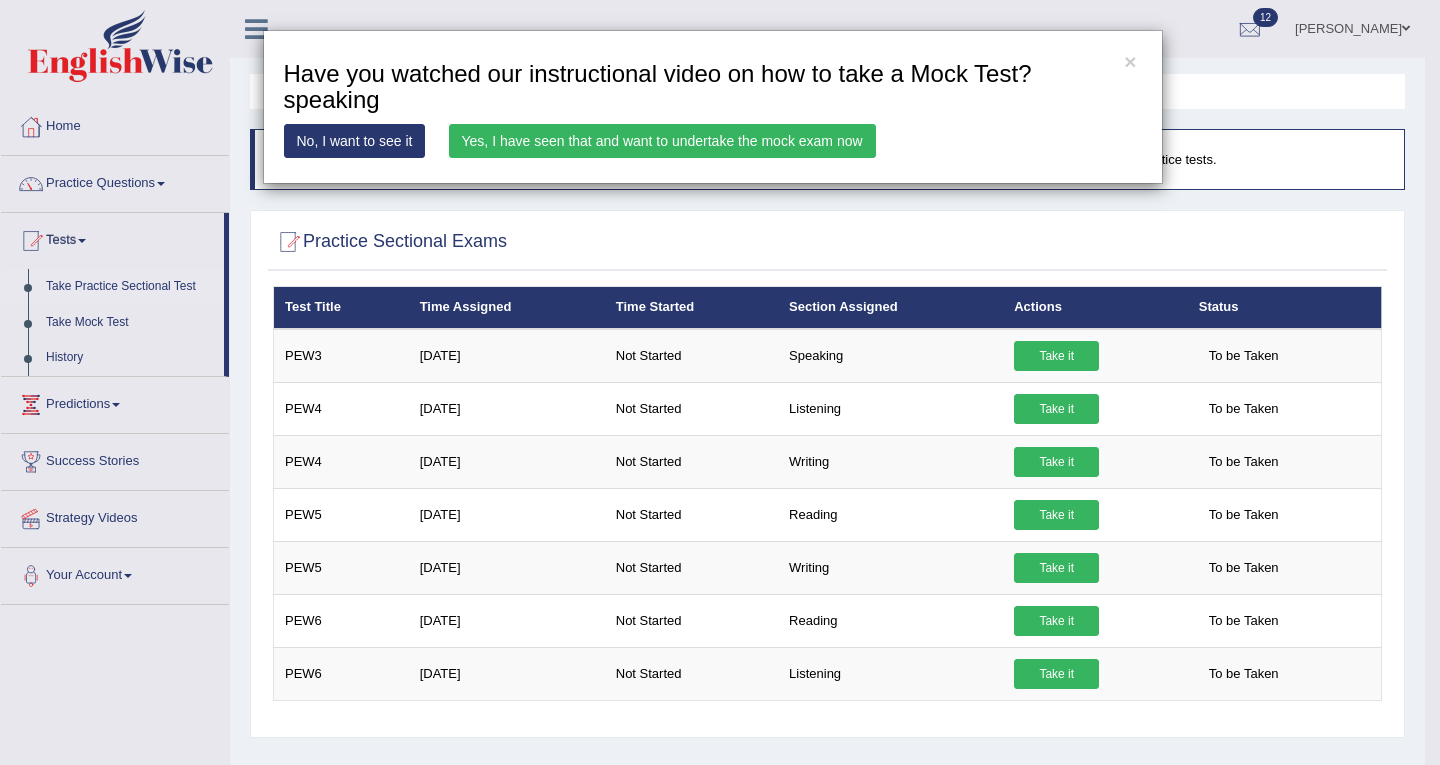 click on "Yes, I have seen that and want to undertake the mock exam now" at bounding box center [662, 141] 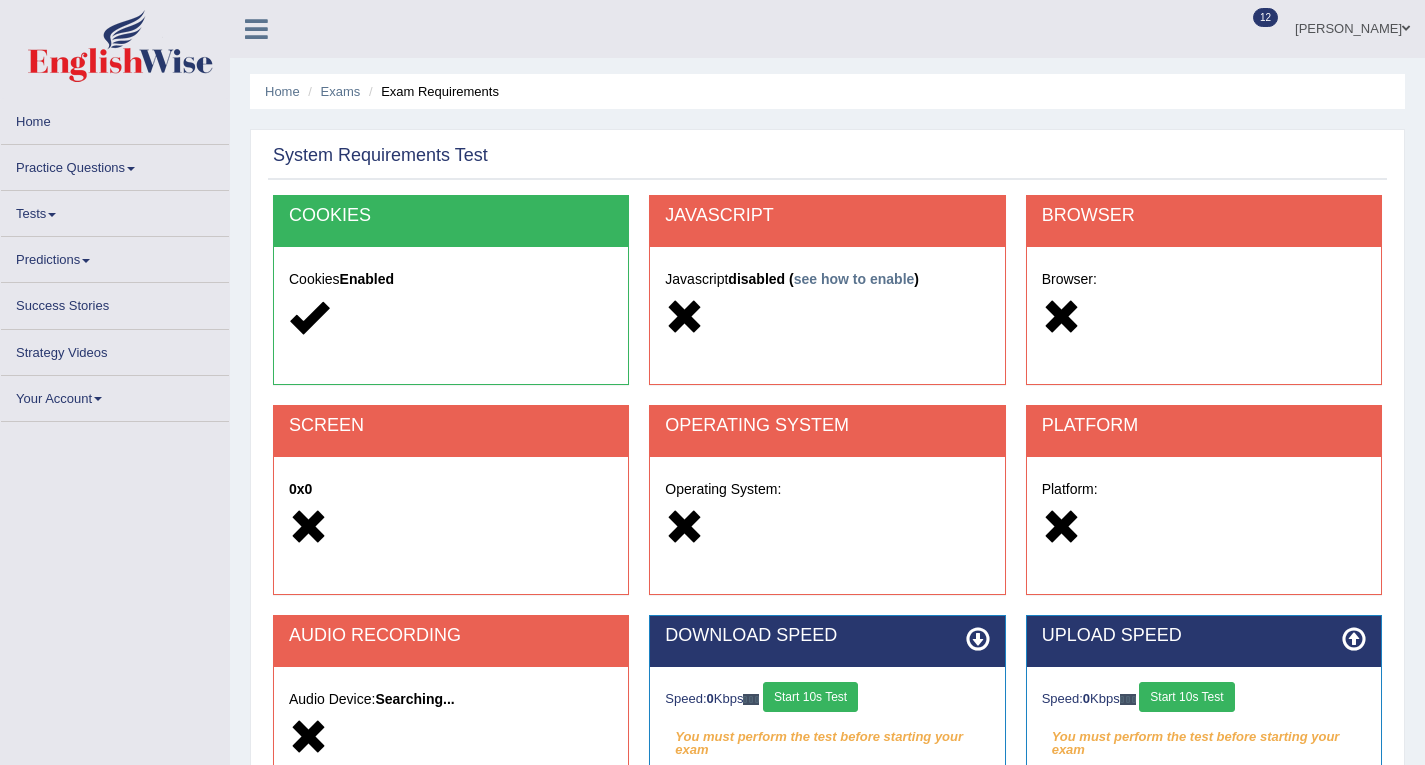 scroll, scrollTop: 0, scrollLeft: 0, axis: both 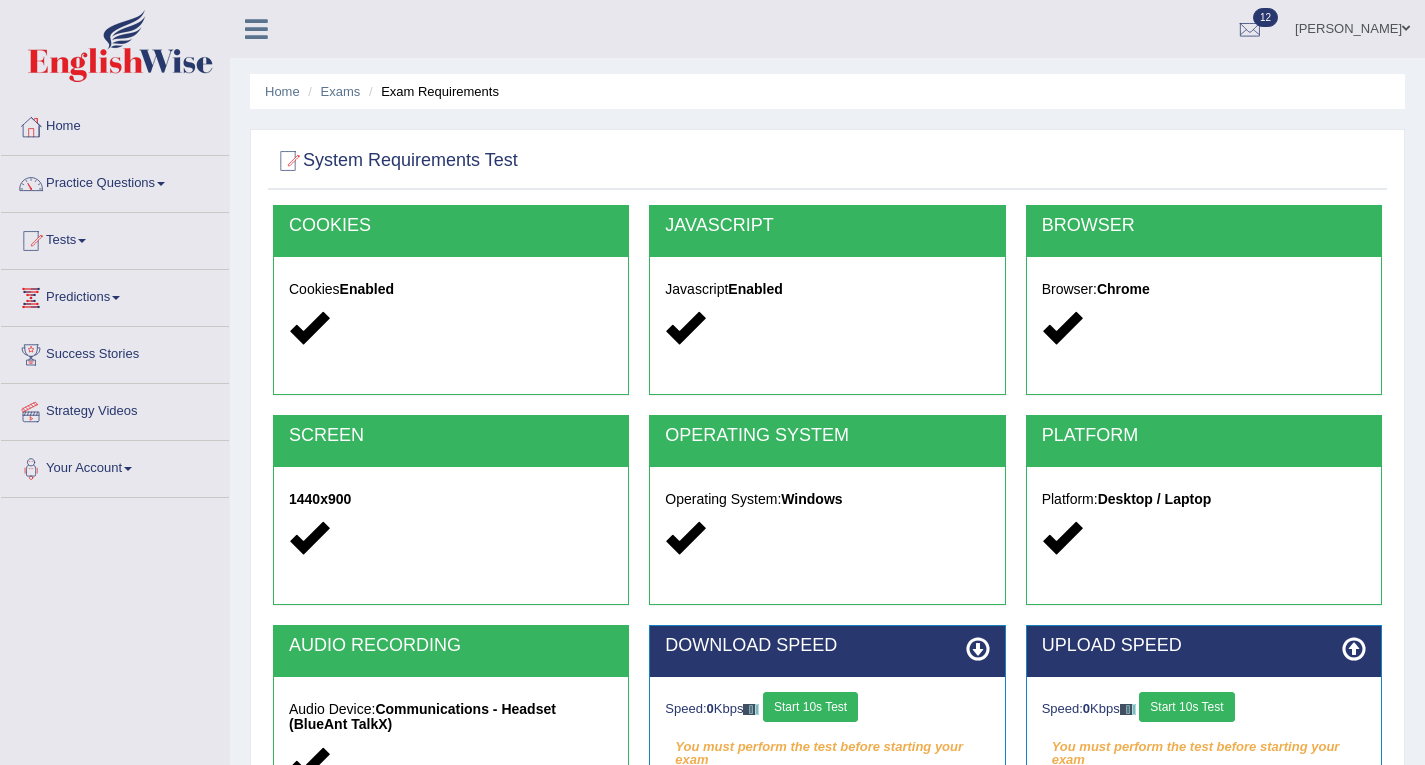 click on "Start 10s Test" at bounding box center [810, 707] 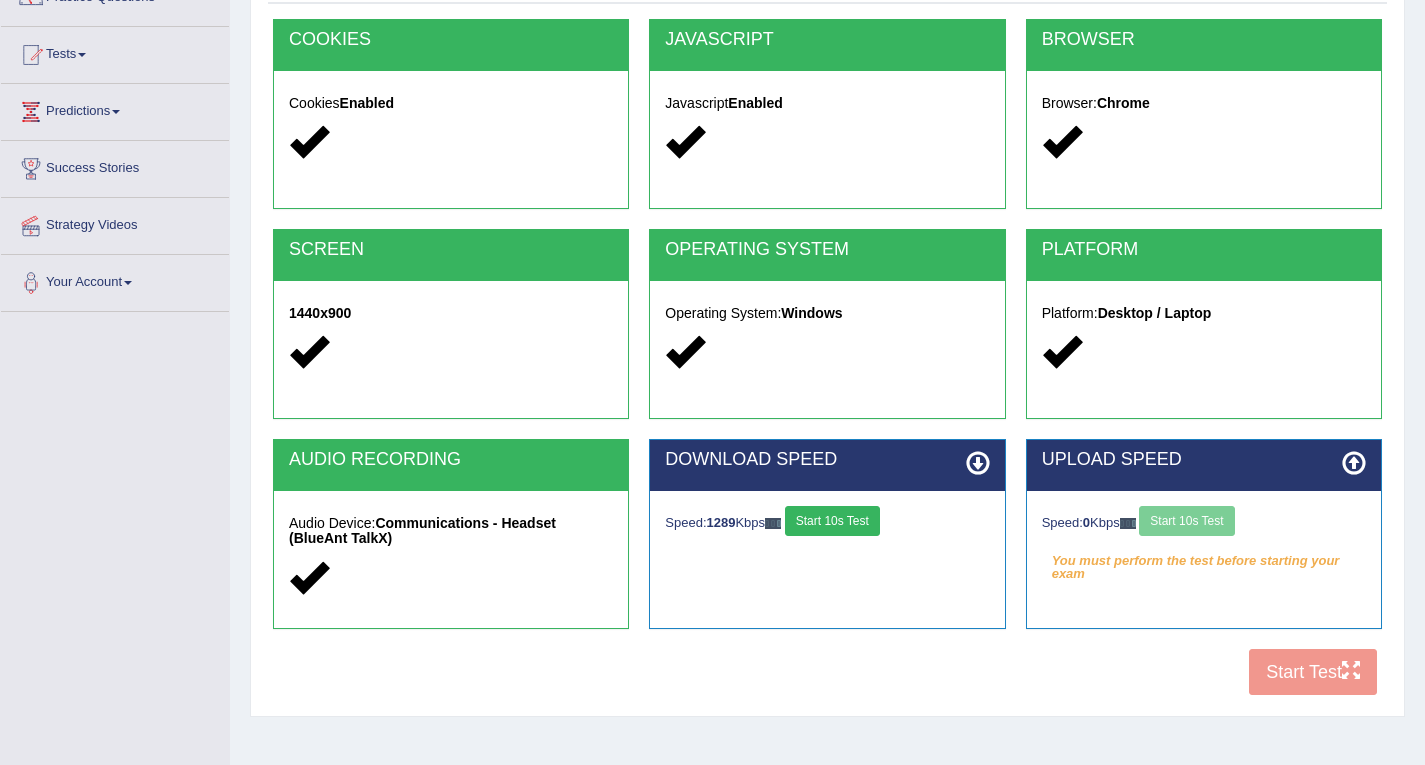 scroll, scrollTop: 191, scrollLeft: 0, axis: vertical 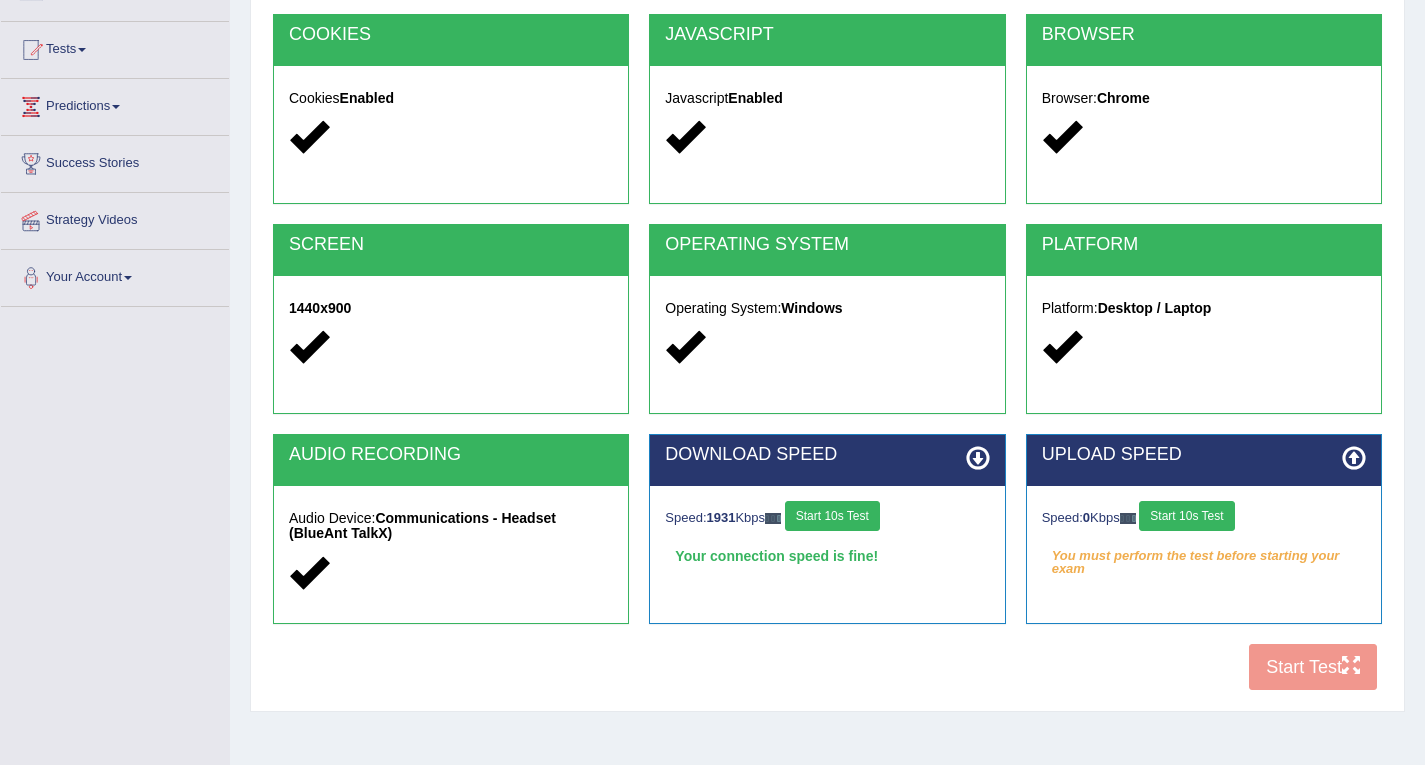 click on "Start 10s Test" at bounding box center [1186, 516] 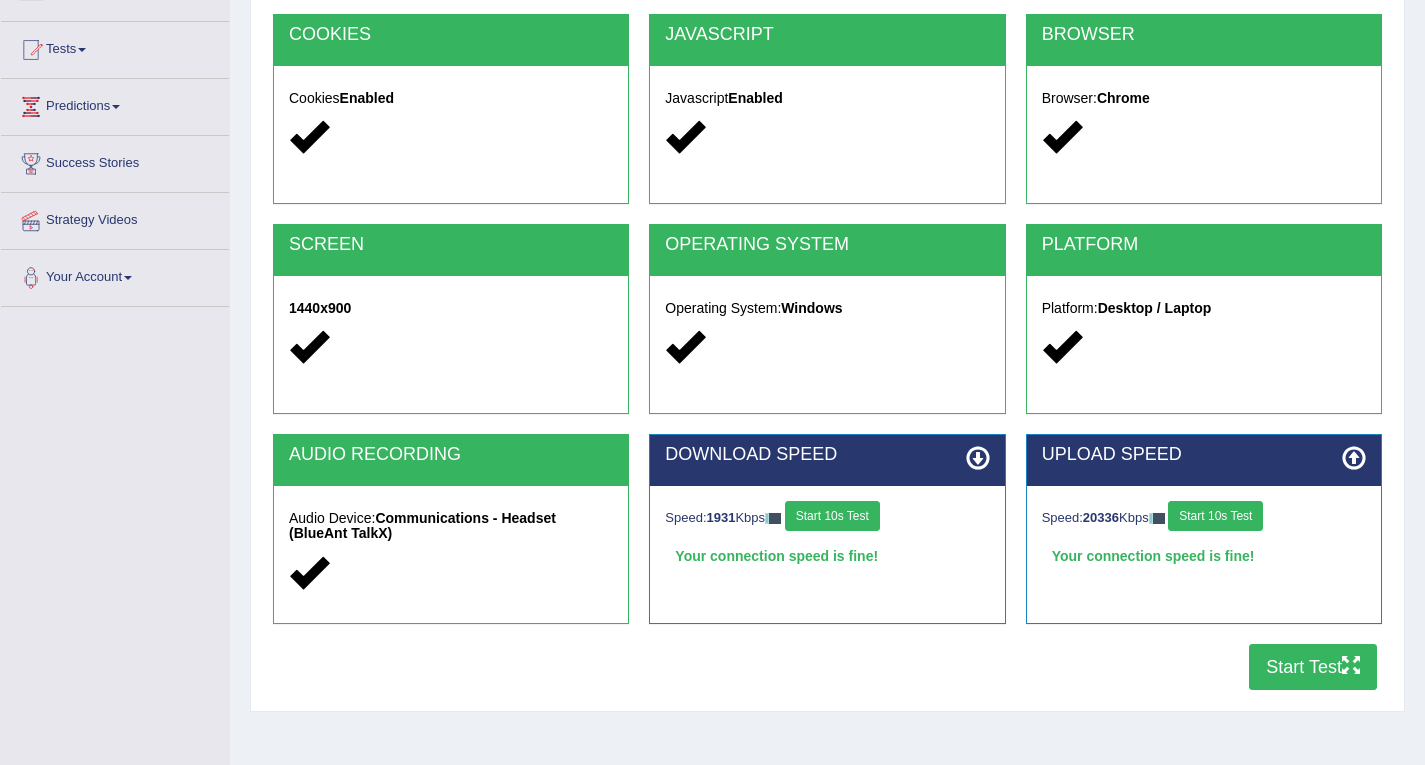 click on "Start Test" at bounding box center (1313, 667) 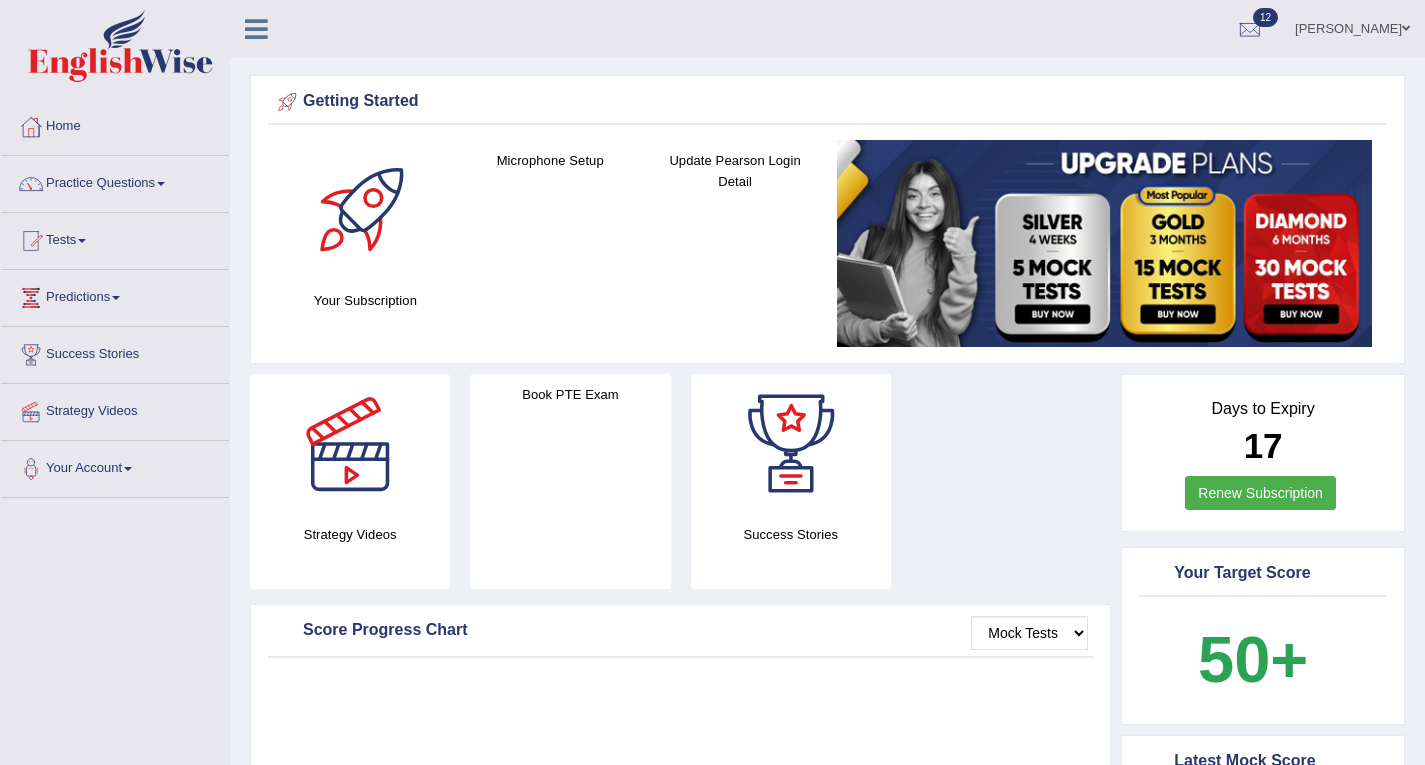 scroll, scrollTop: 0, scrollLeft: 0, axis: both 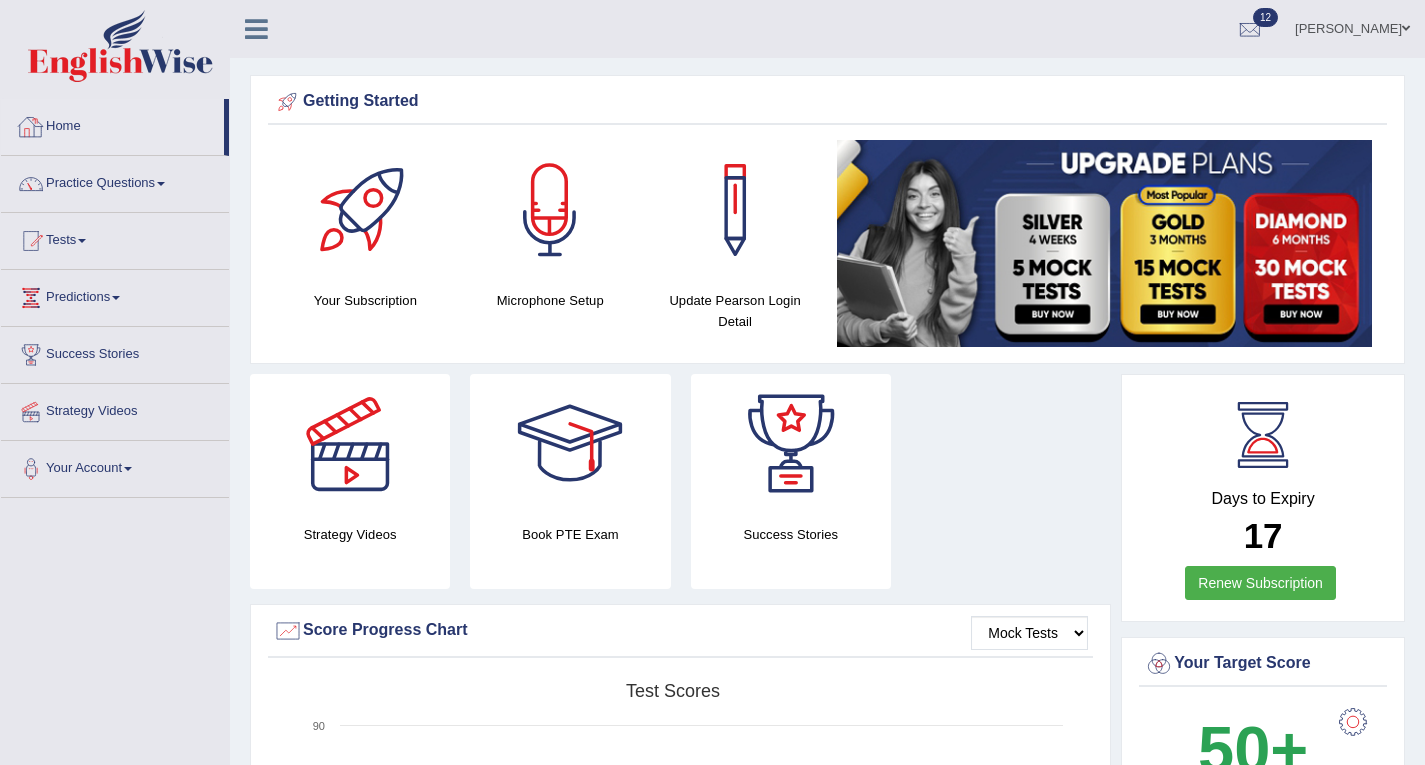 click on "Home" at bounding box center [112, 124] 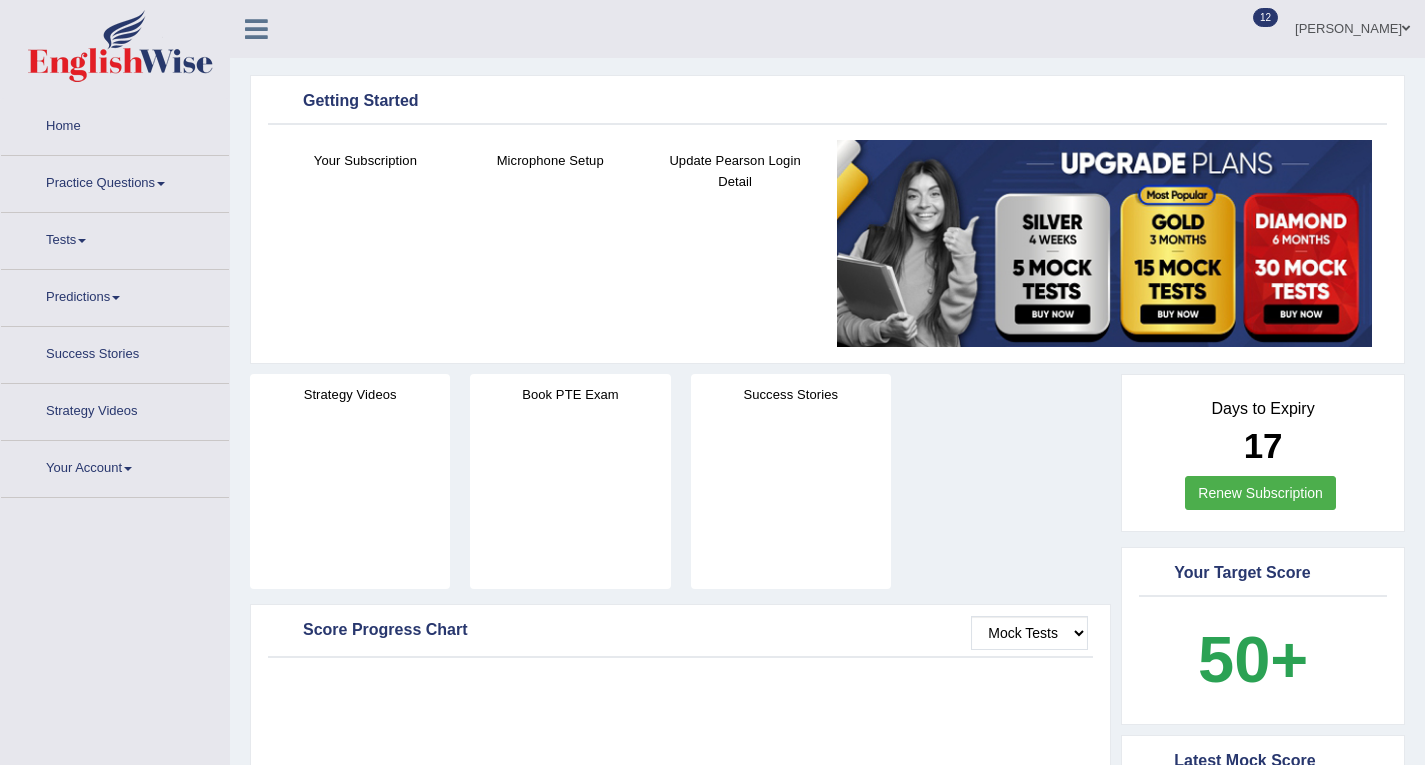 scroll, scrollTop: 0, scrollLeft: 0, axis: both 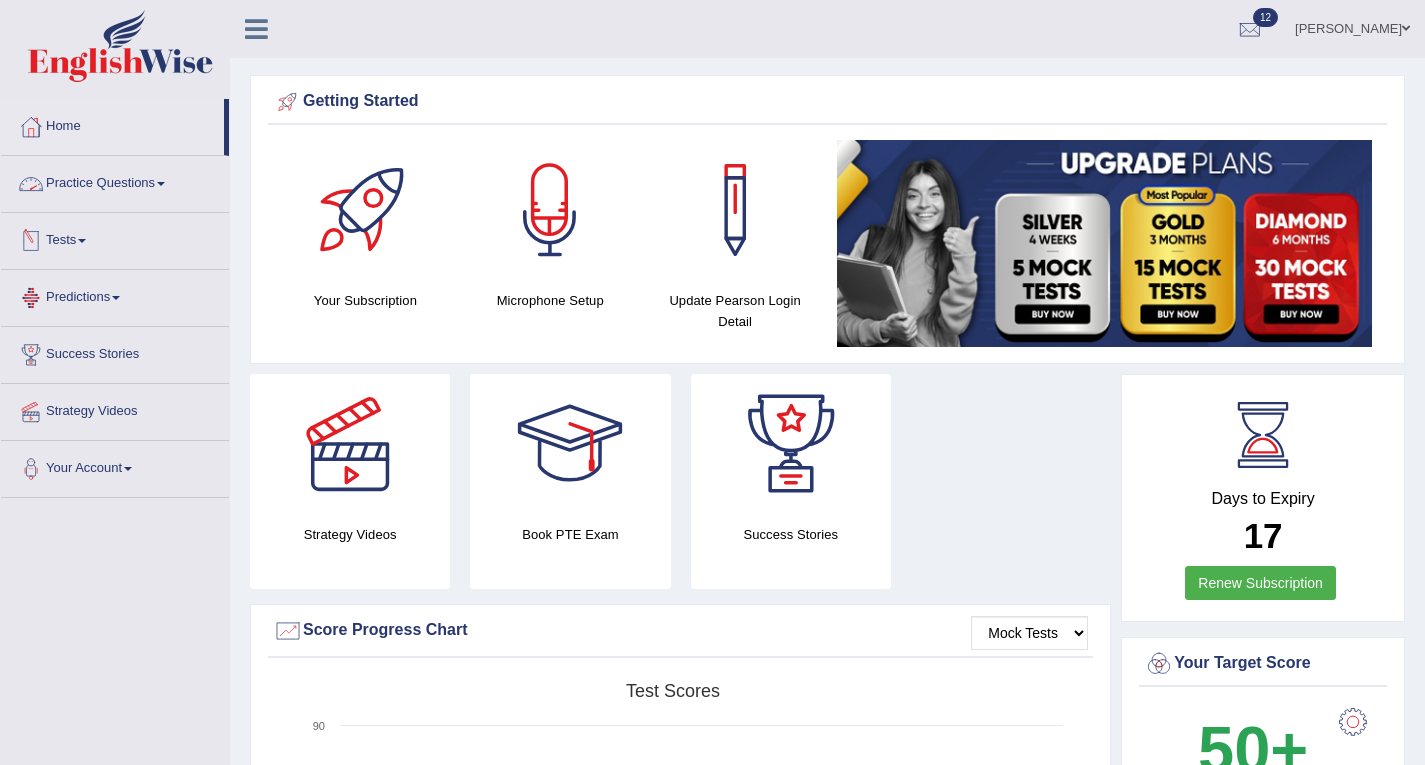 click on "Practice Questions" at bounding box center [115, 181] 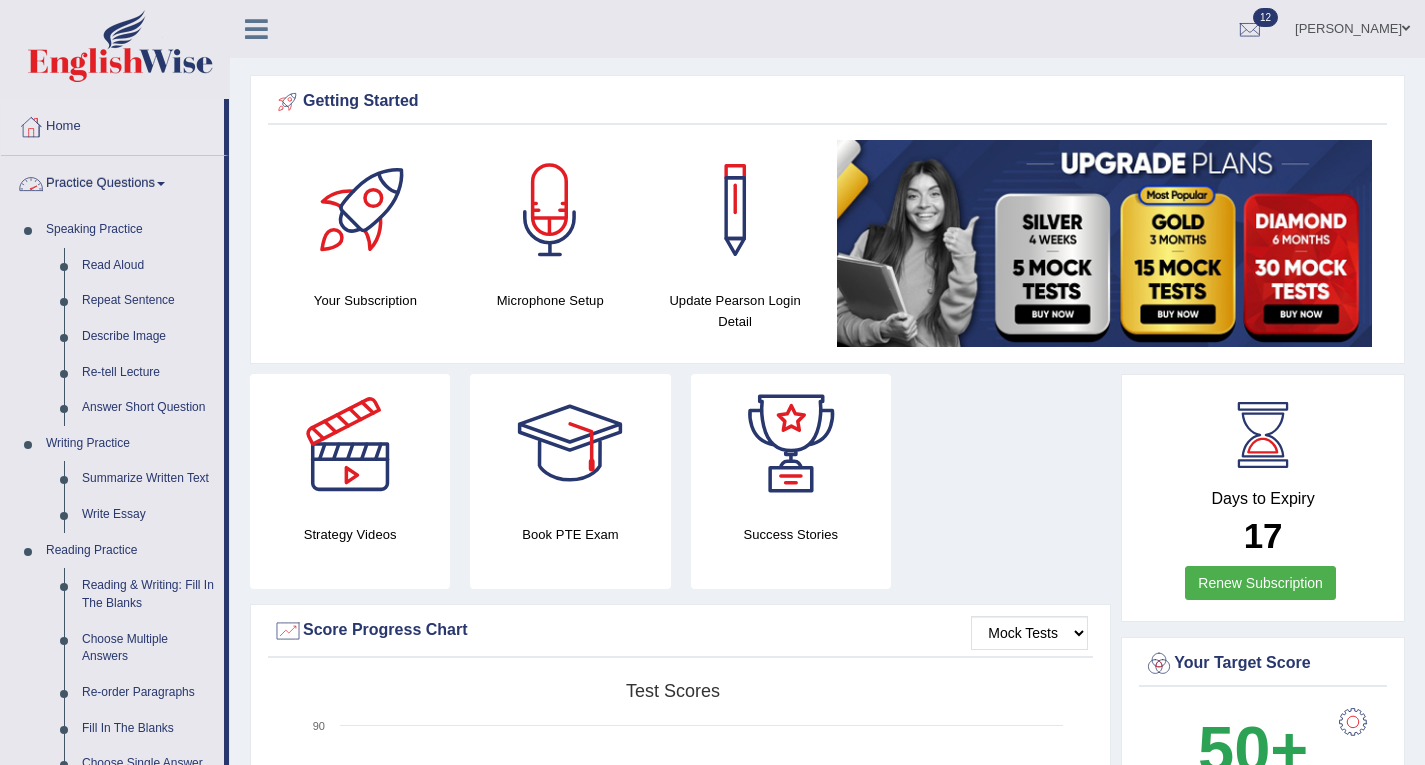click on "Practice Questions" at bounding box center (112, 181) 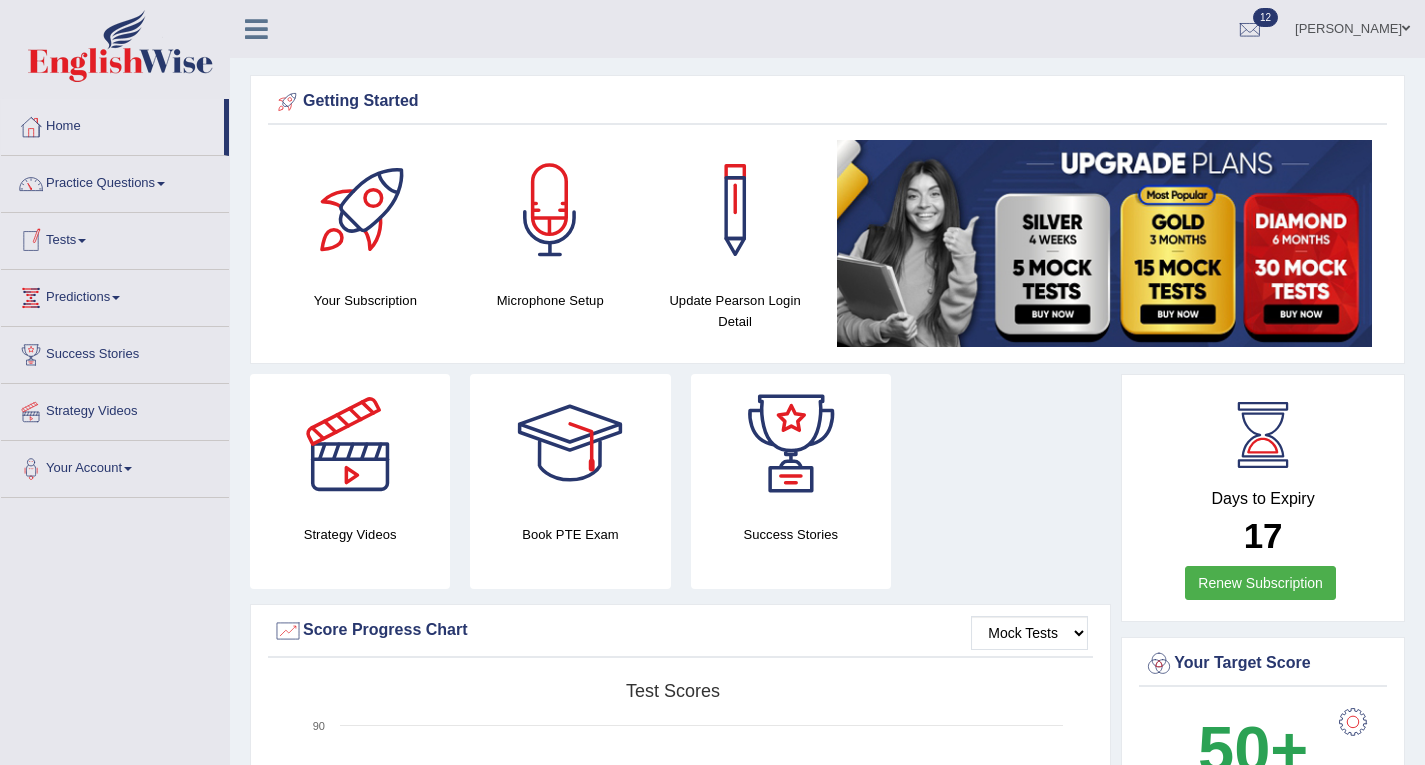 click on "Tests" at bounding box center [115, 238] 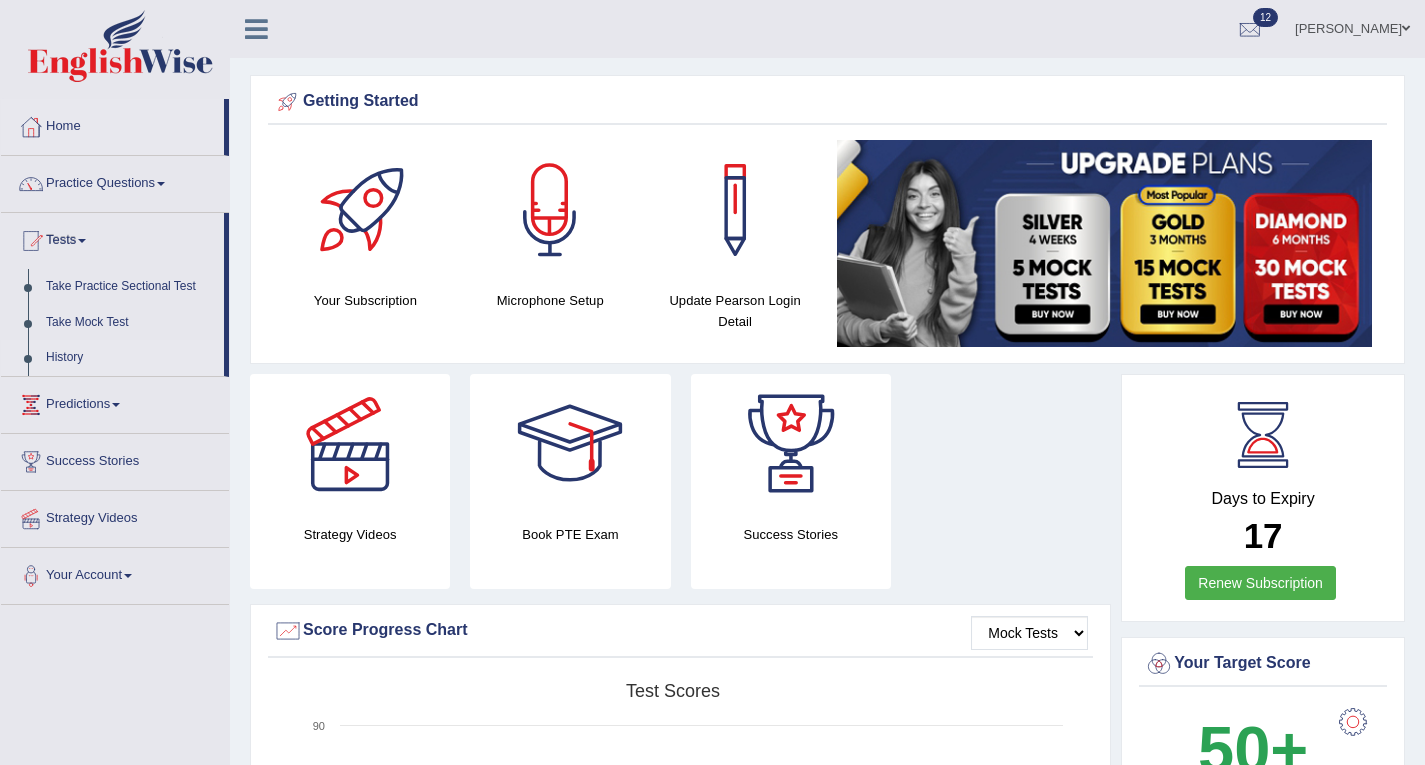 click on "History" at bounding box center [130, 358] 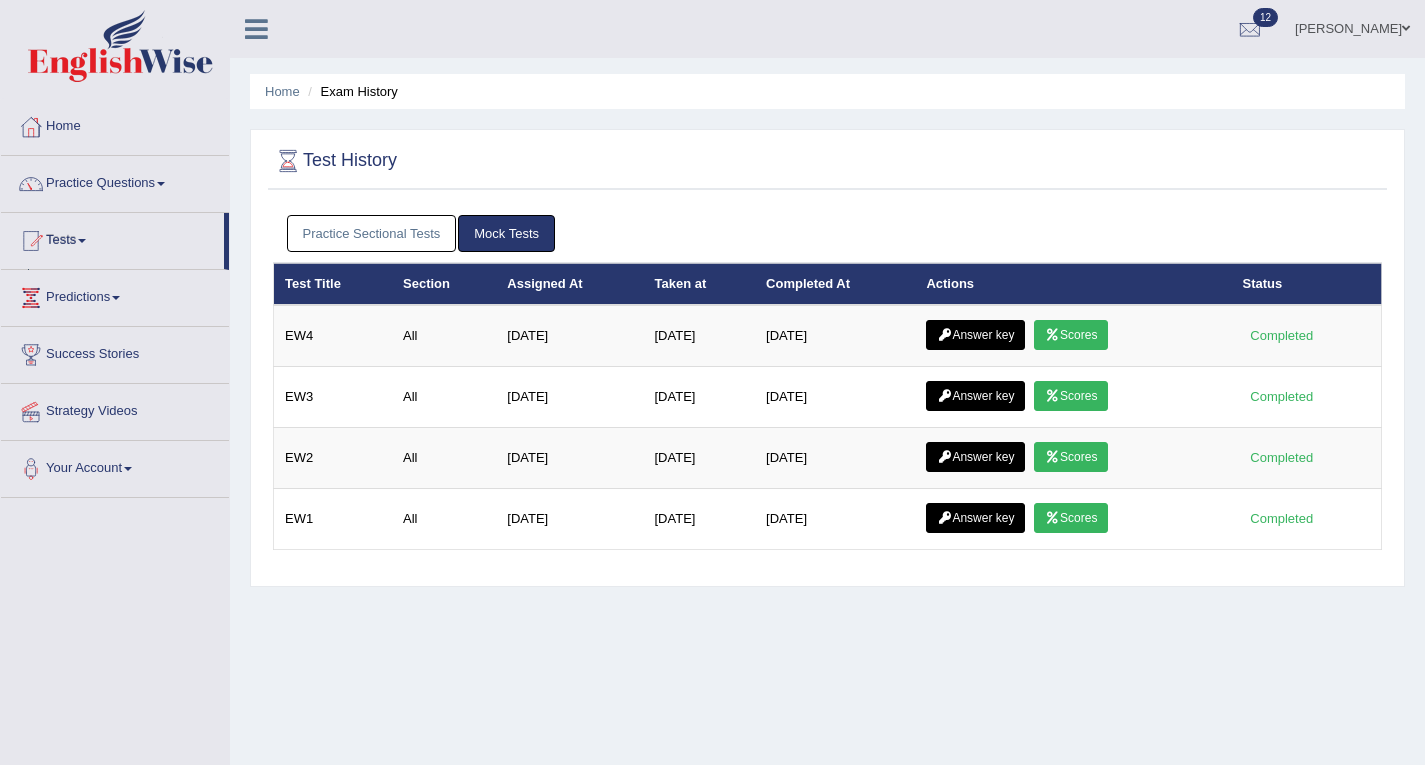 scroll, scrollTop: 0, scrollLeft: 0, axis: both 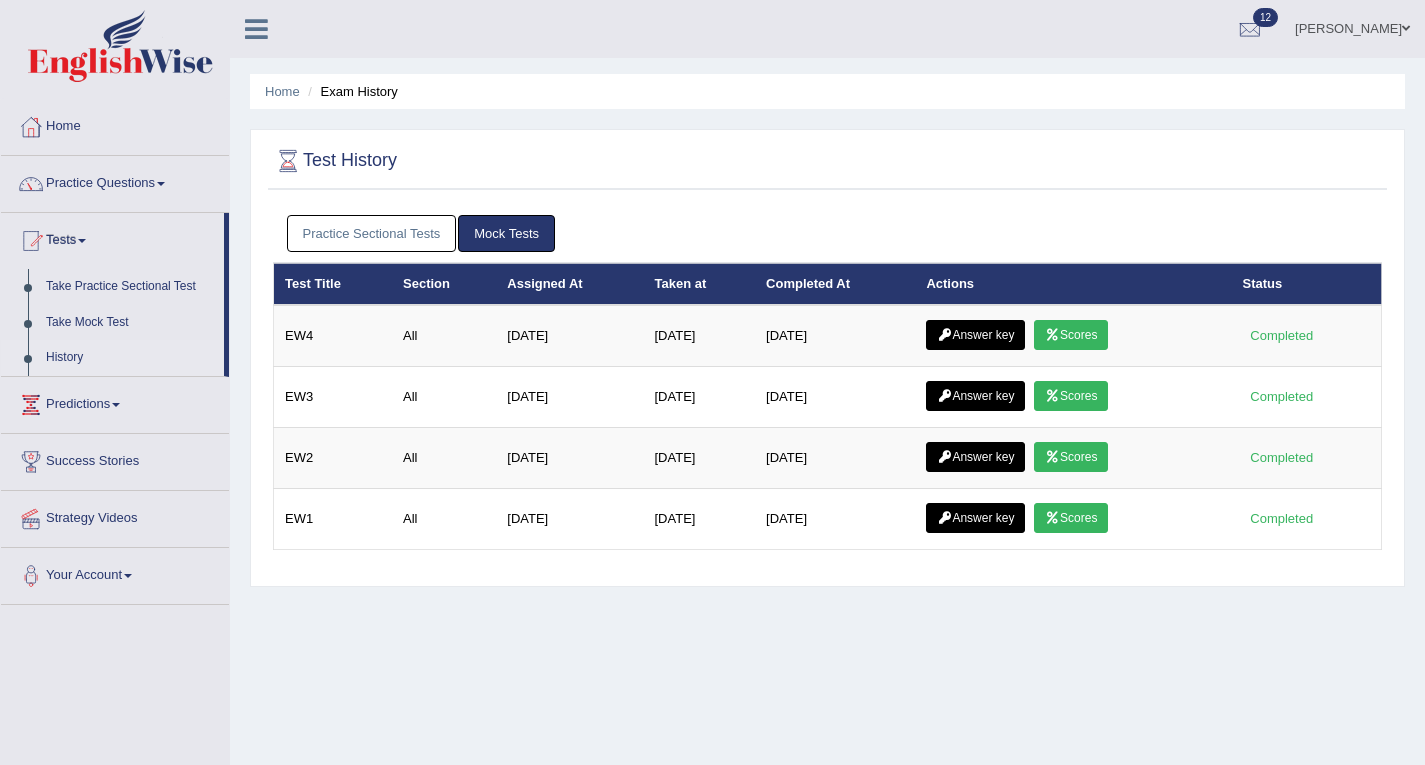 click on "Practice Sectional Tests" at bounding box center [372, 233] 